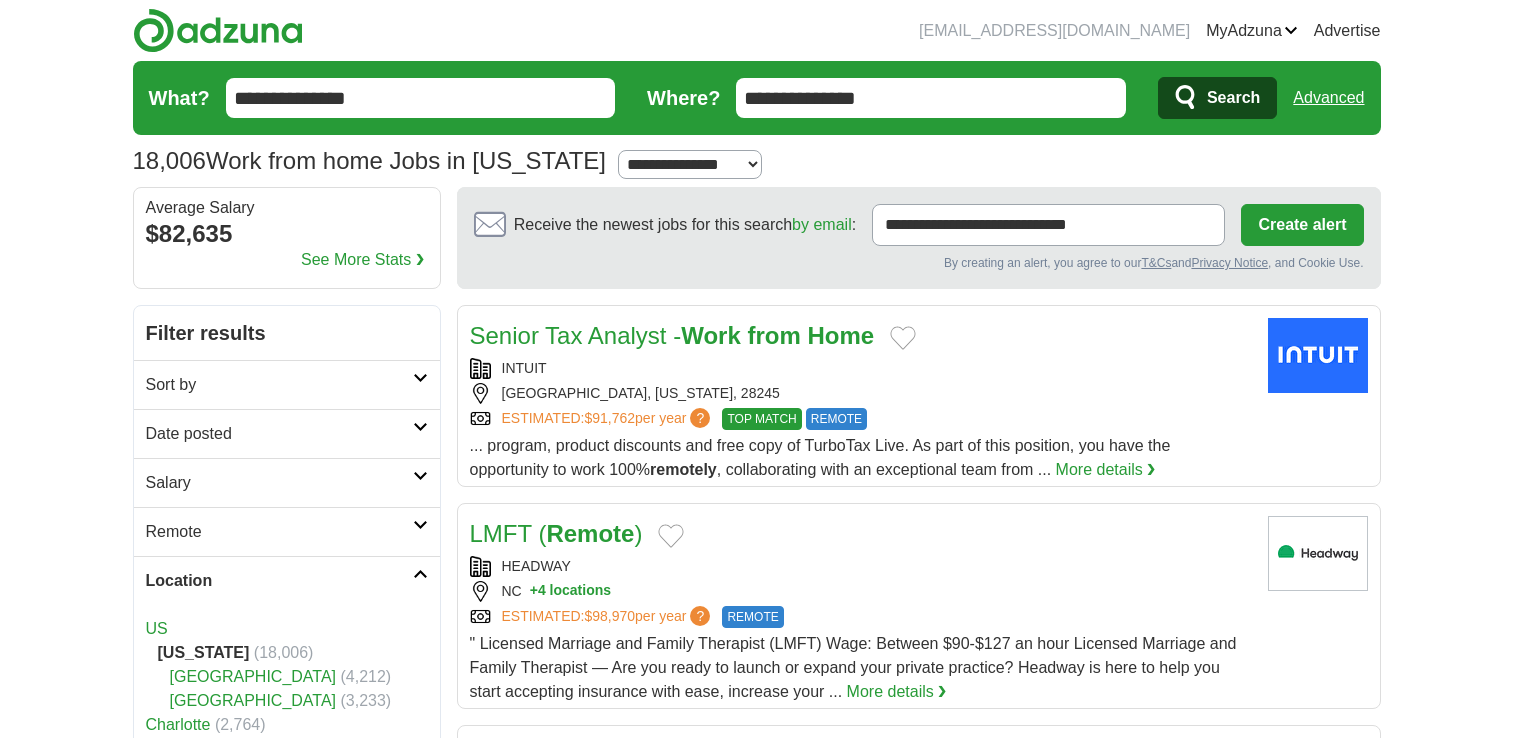 scroll, scrollTop: 0, scrollLeft: 0, axis: both 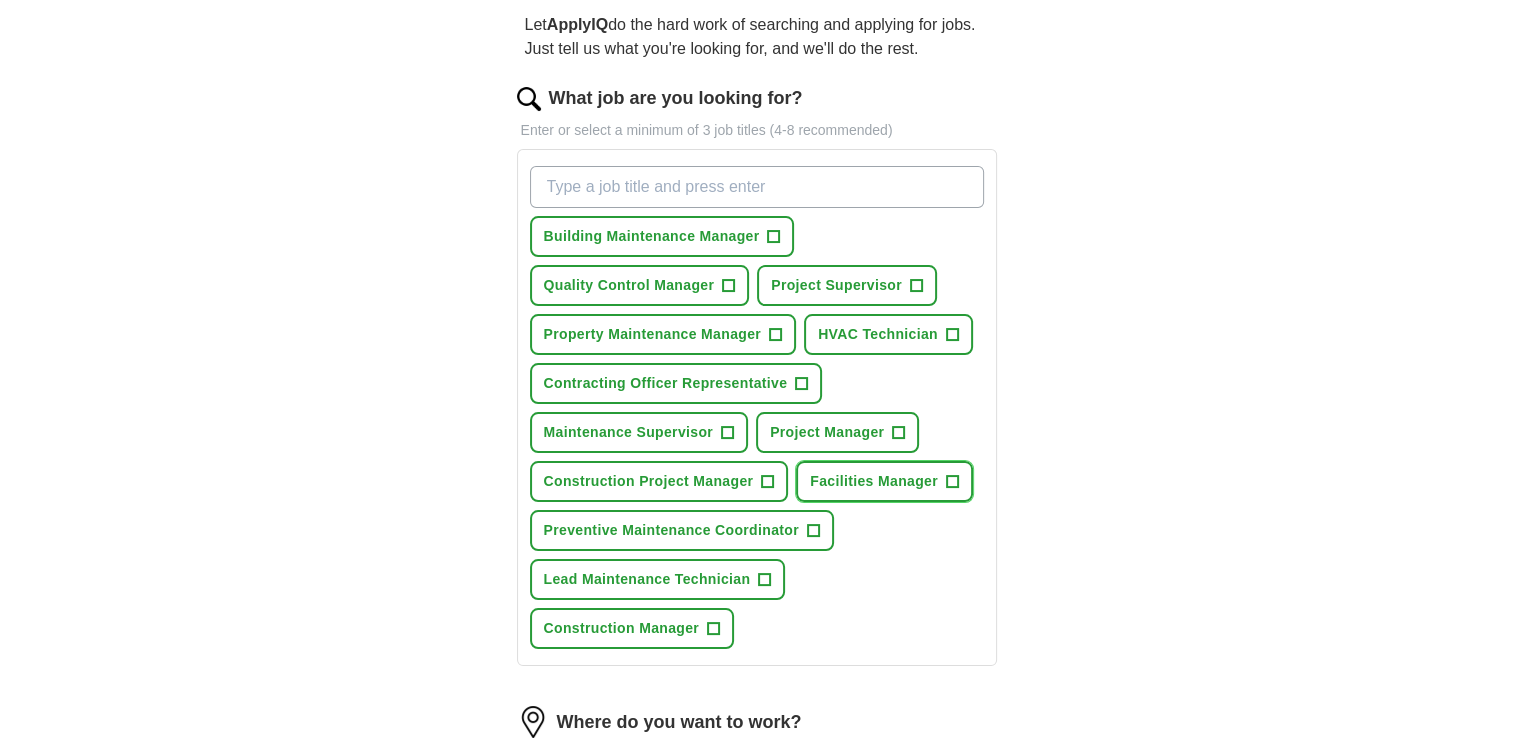 click on "+" at bounding box center (952, 482) 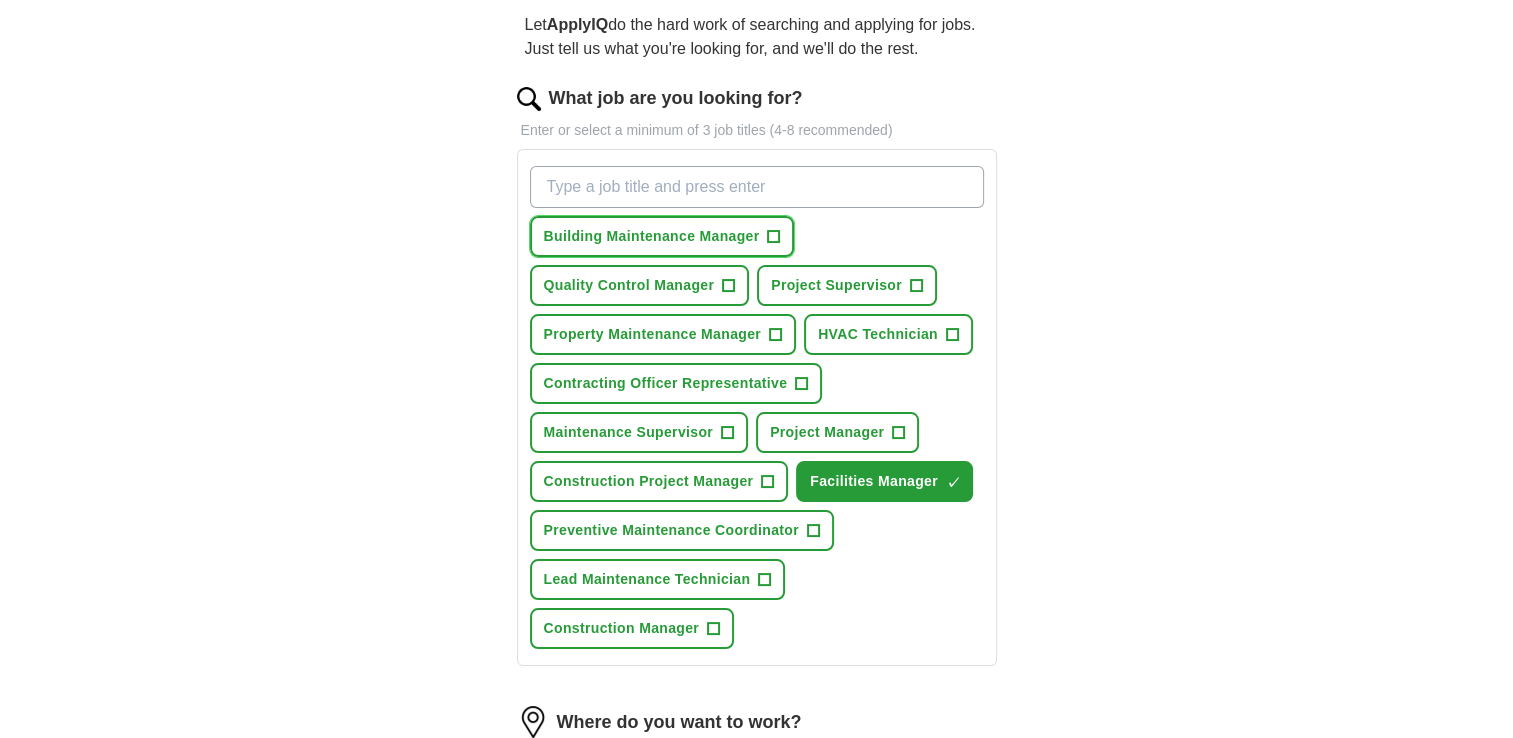 click on "+" at bounding box center [774, 237] 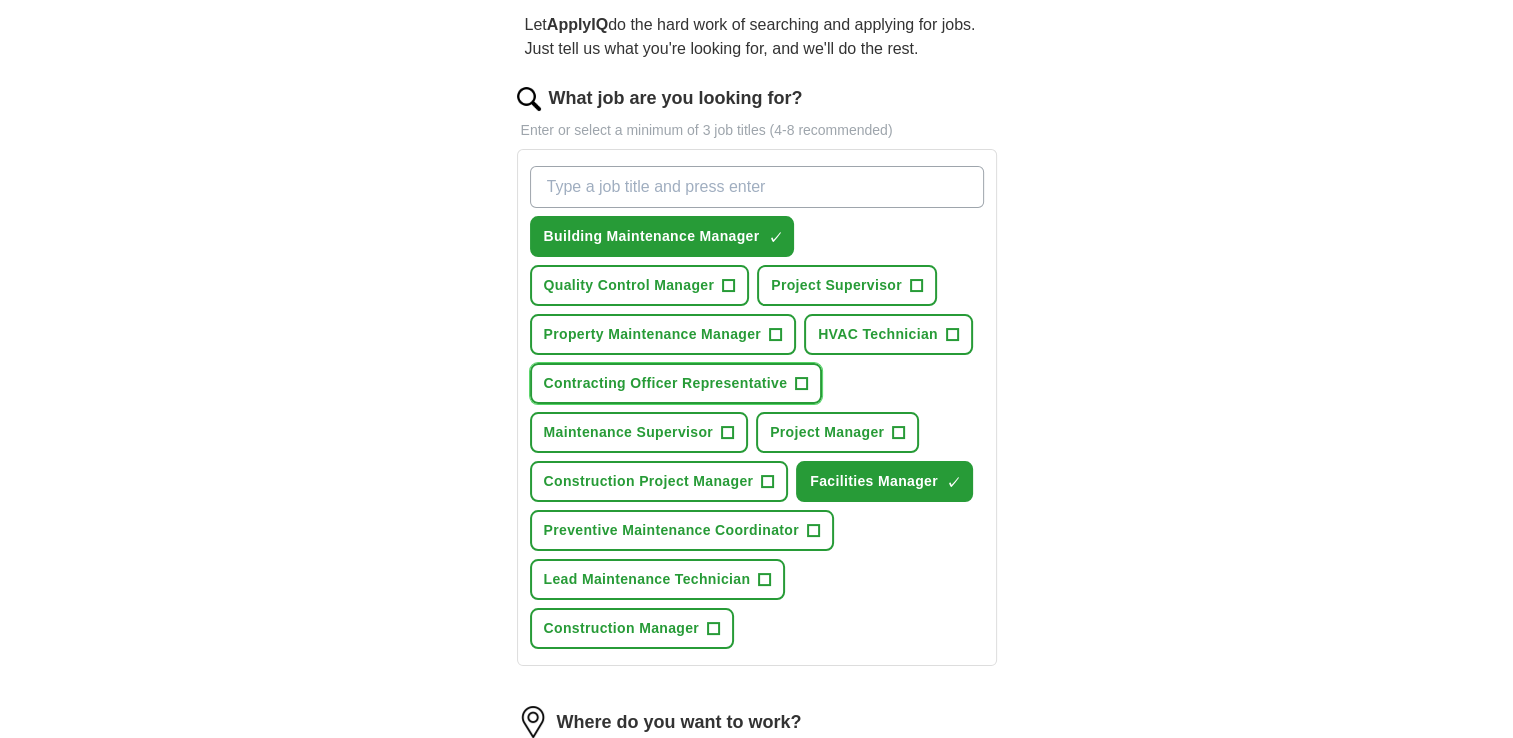 click on "+" at bounding box center (802, 384) 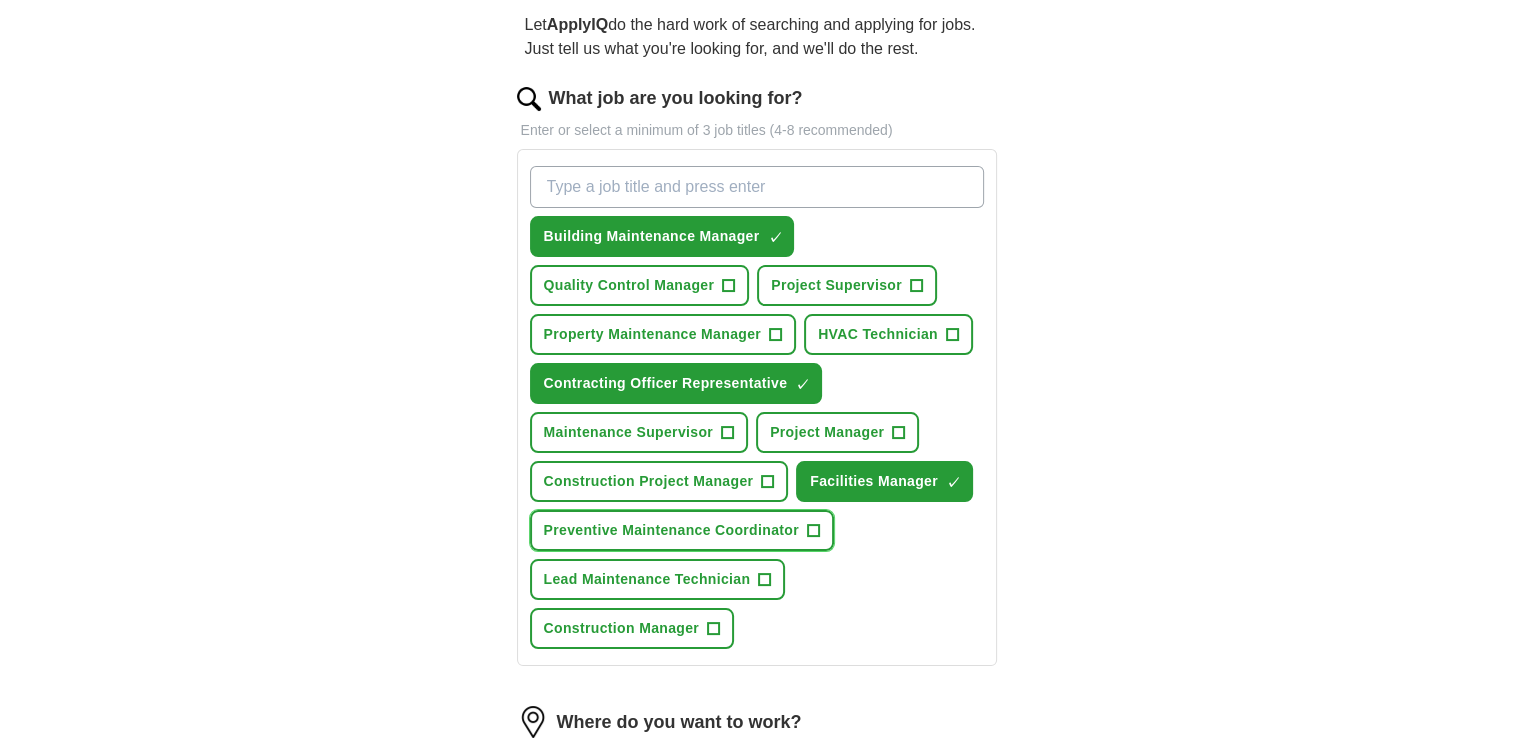 click on "+" at bounding box center (813, 531) 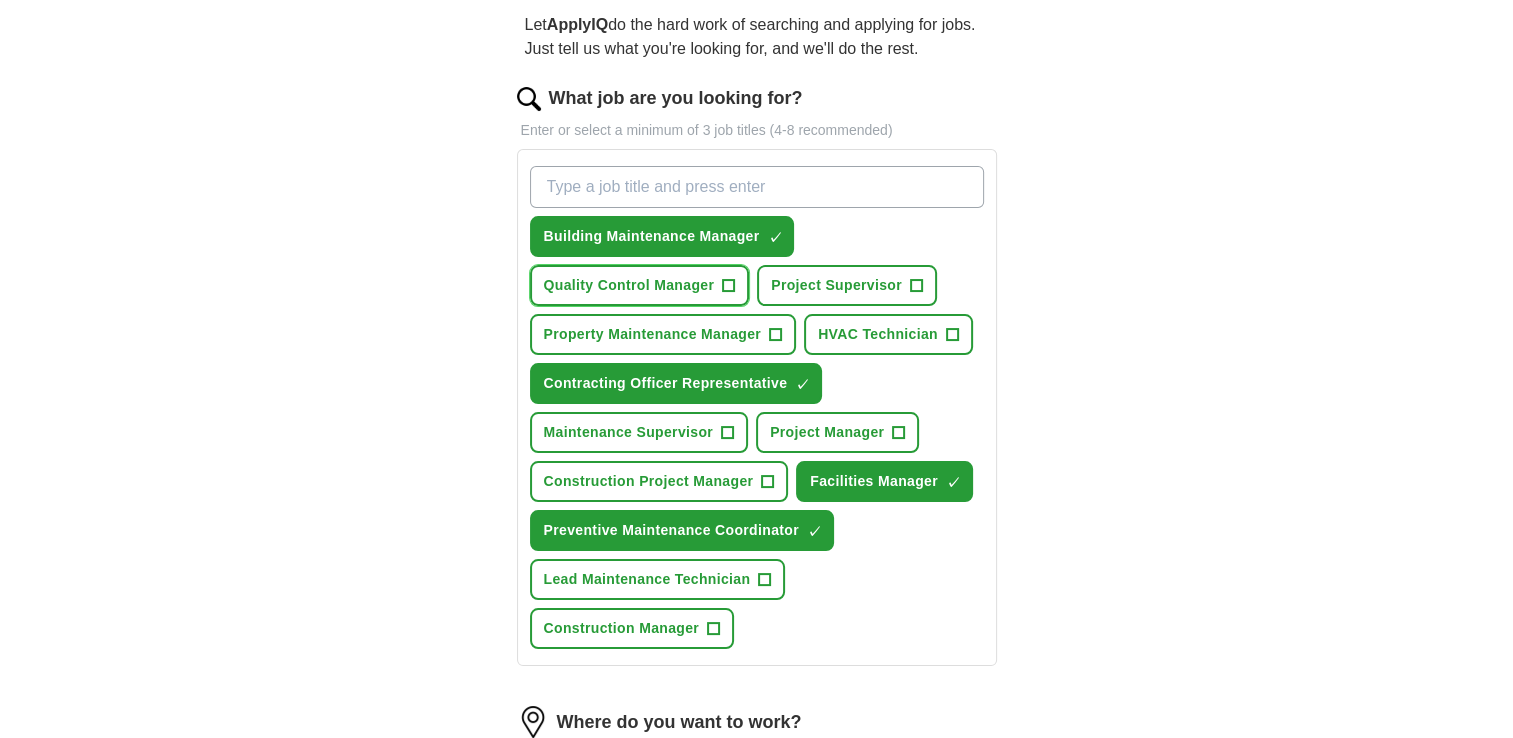 click on "+" at bounding box center (729, 286) 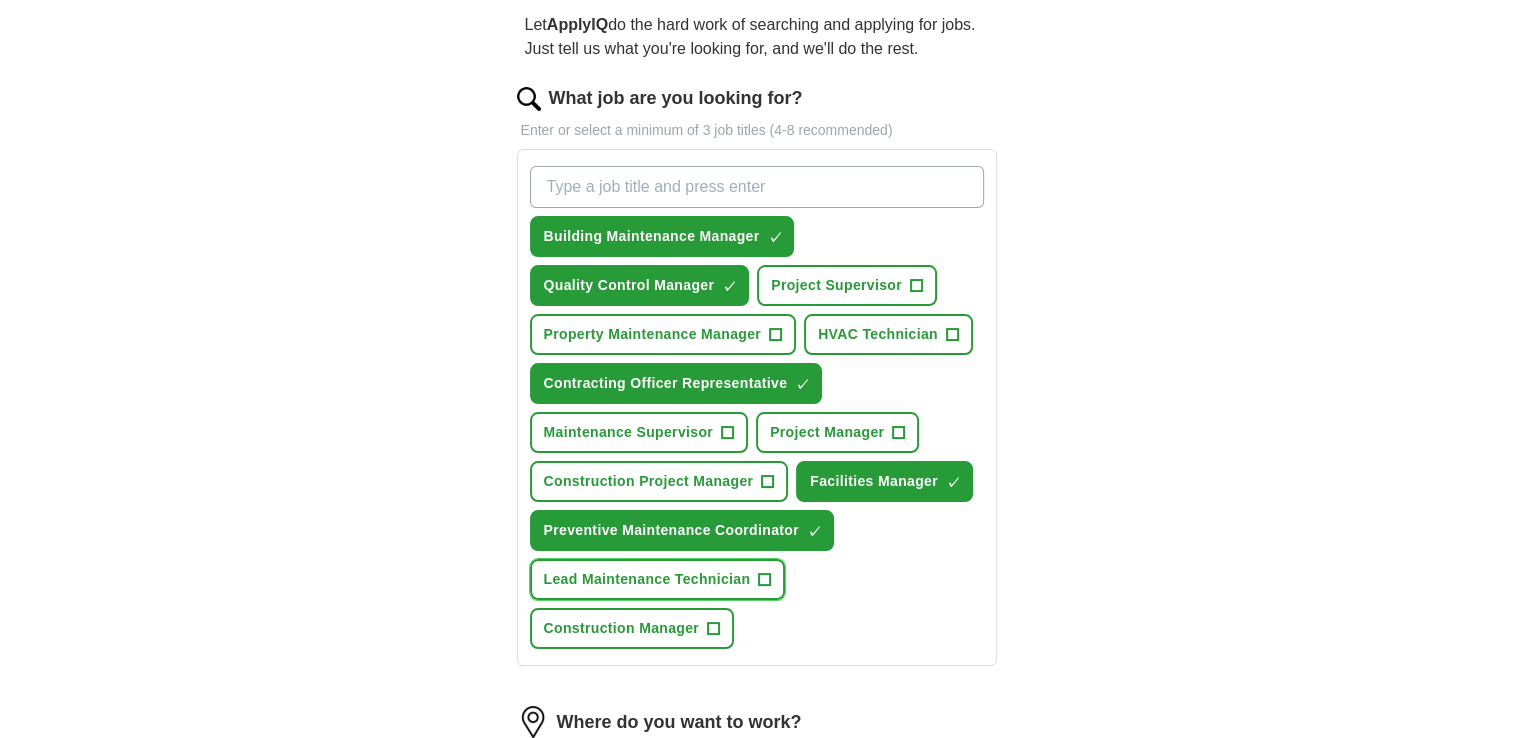click on "+" at bounding box center [765, 580] 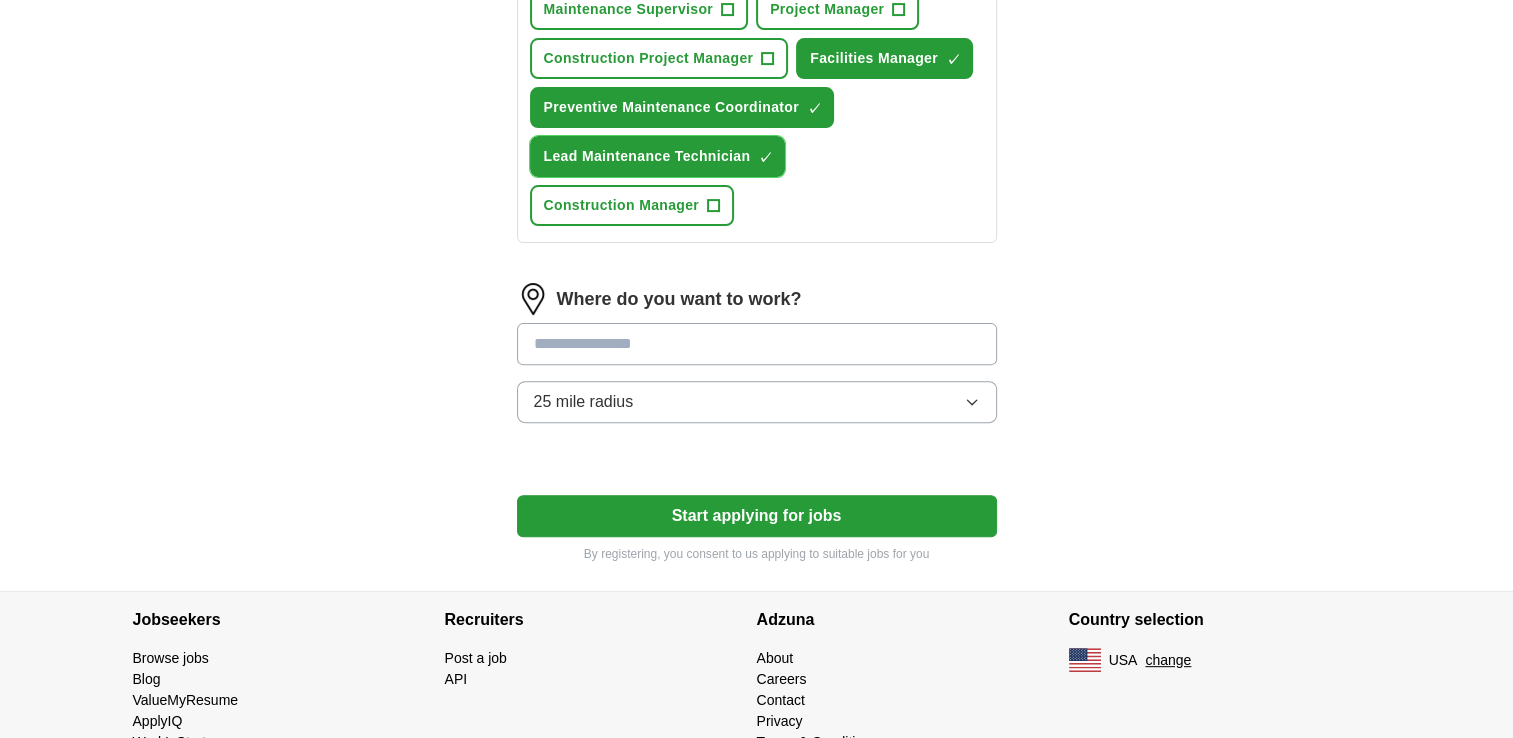 scroll, scrollTop: 624, scrollLeft: 0, axis: vertical 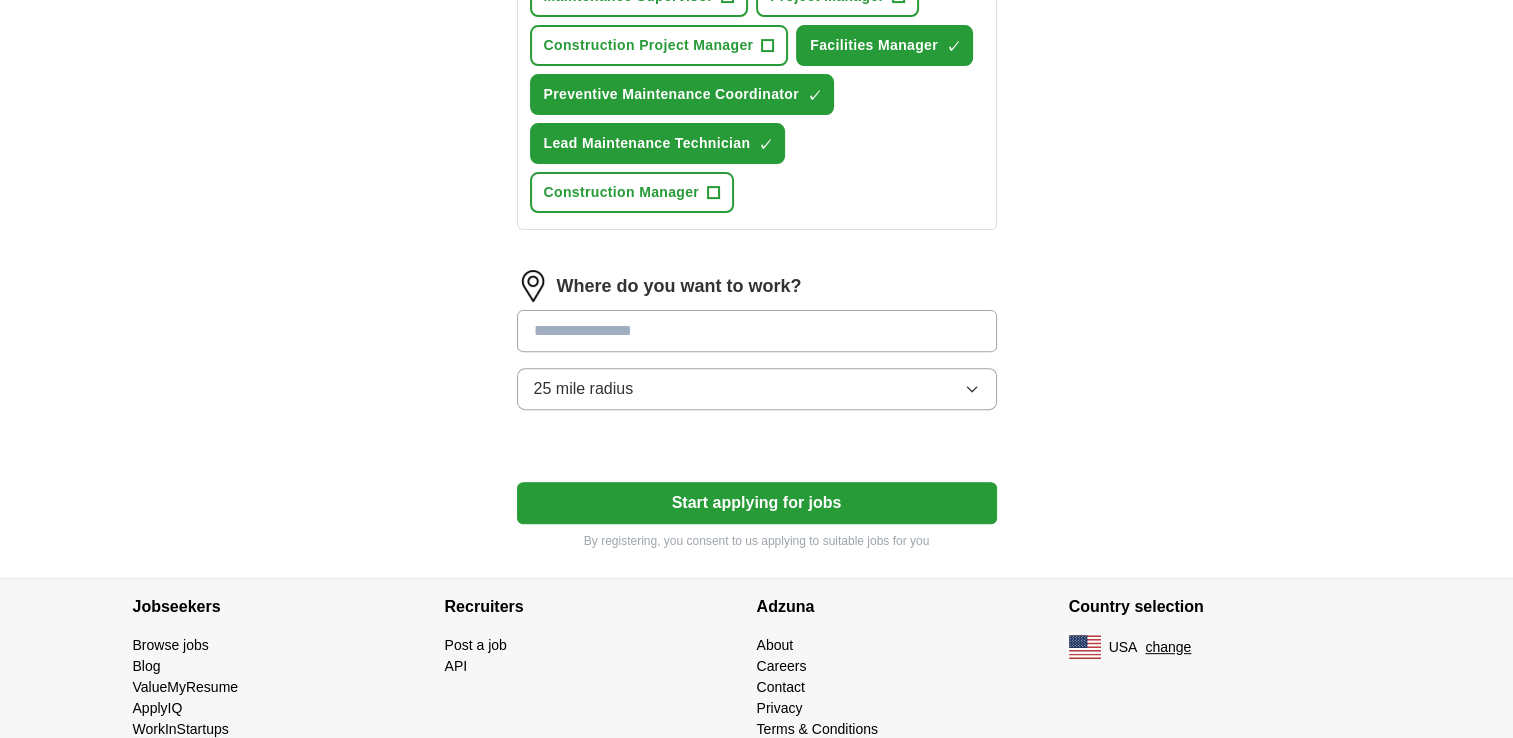 click on "25 mile radius" at bounding box center (757, 389) 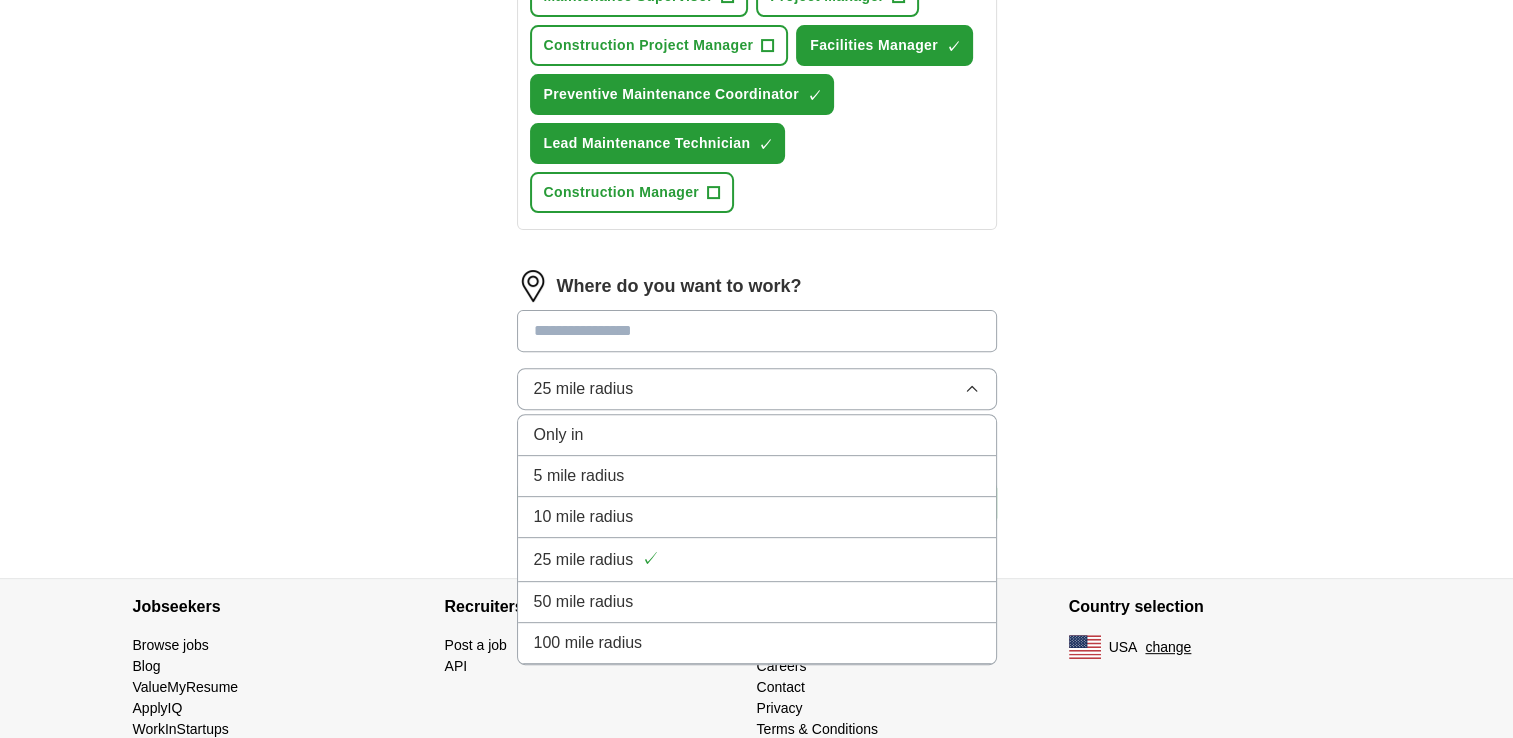 click on "100 mile radius" at bounding box center (588, 643) 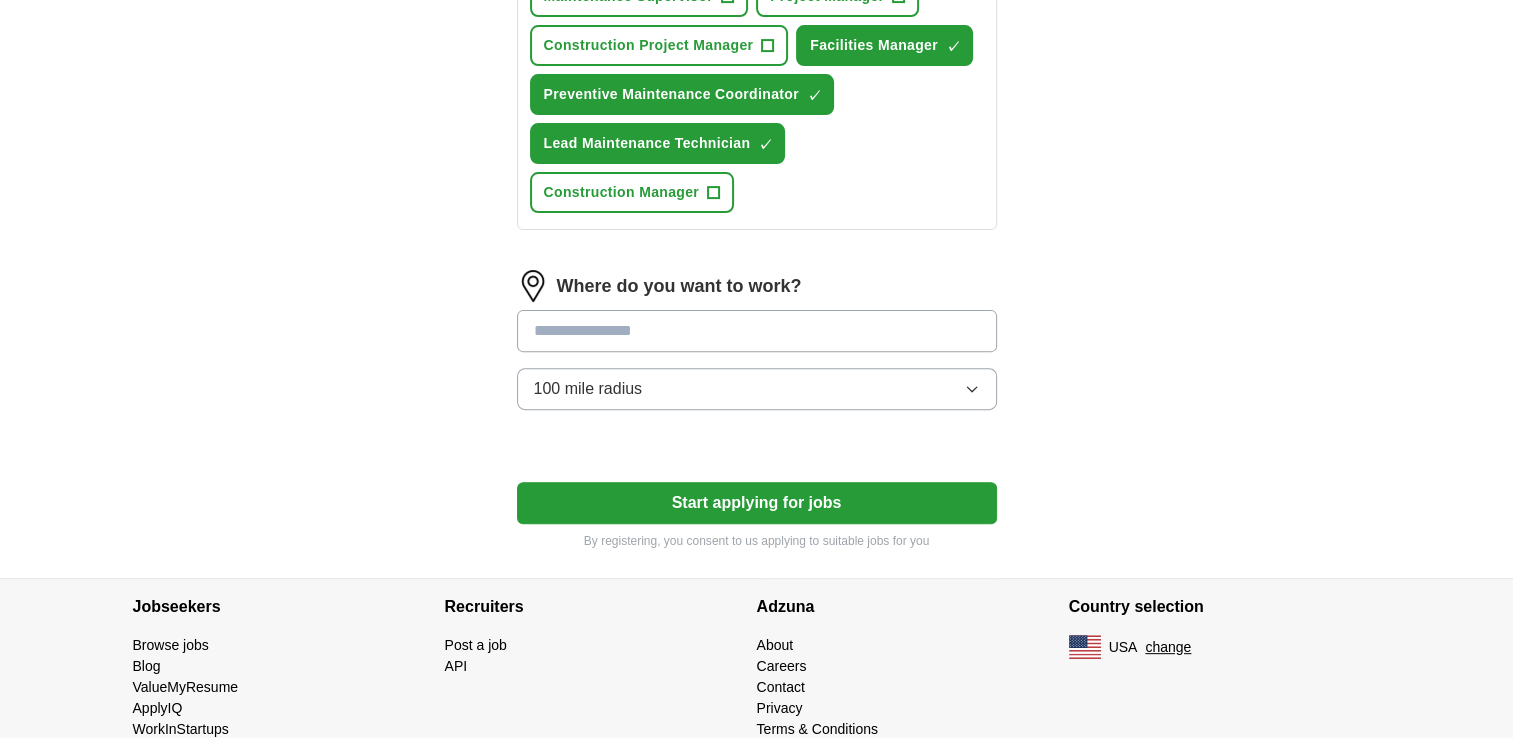 click at bounding box center [757, 331] 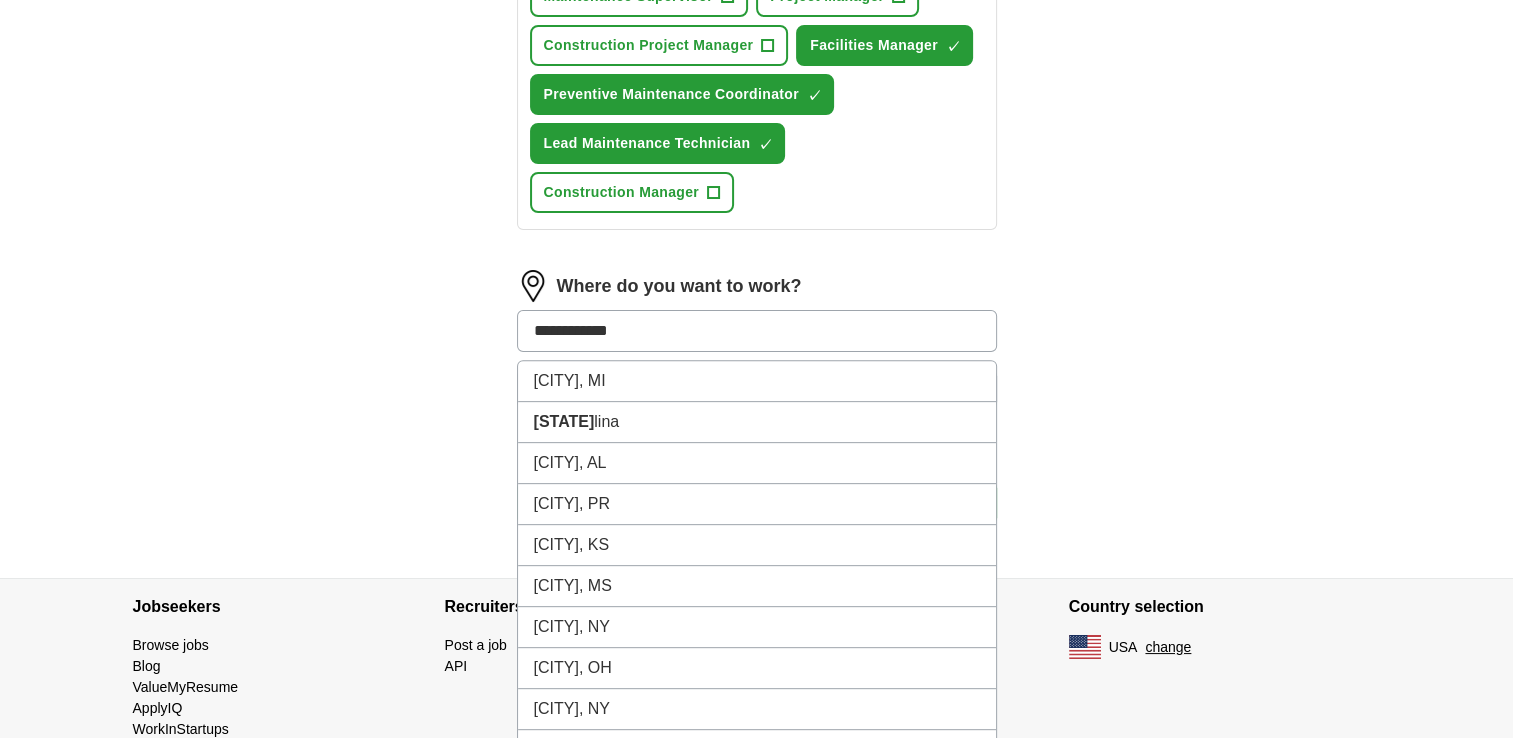 type on "**********" 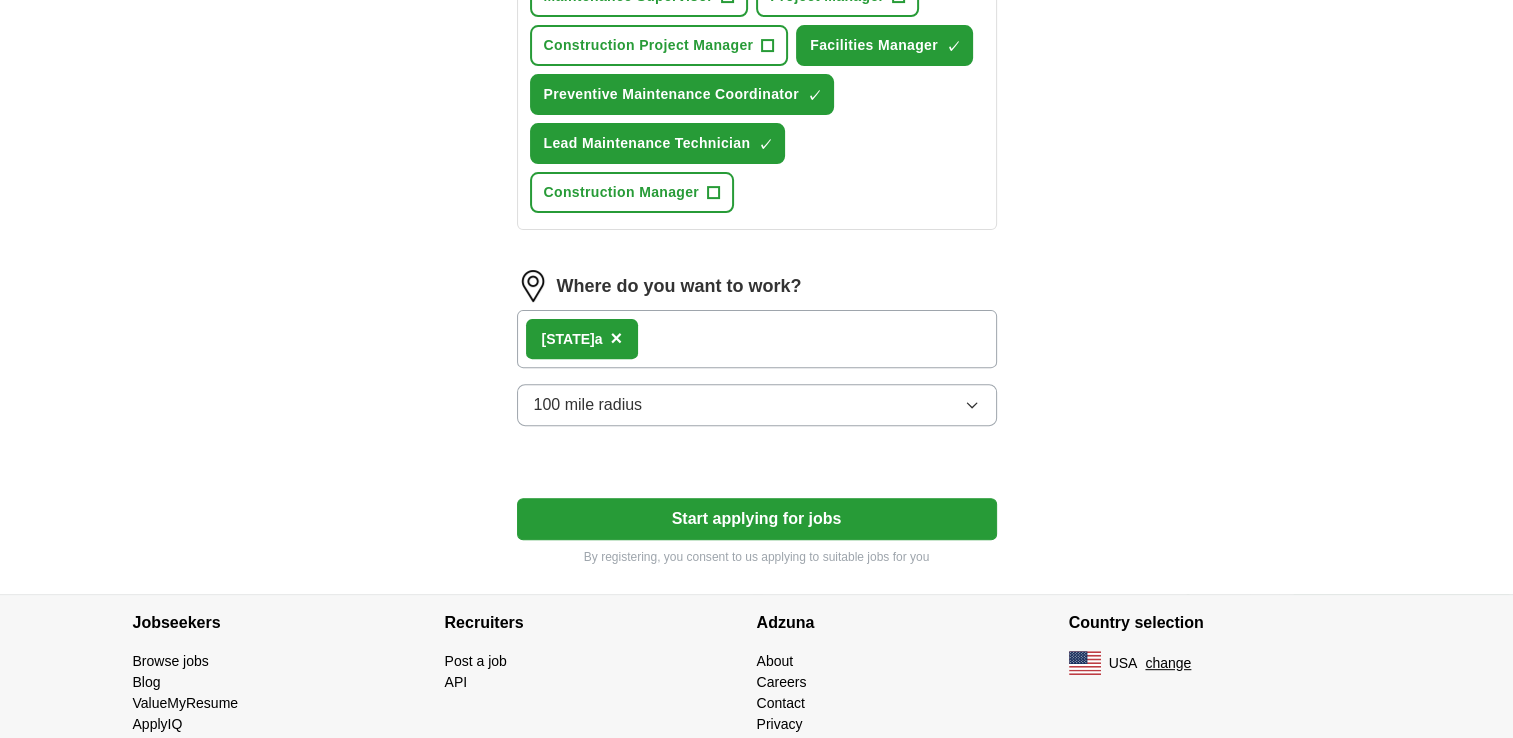 click on "Start applying for jobs" at bounding box center [757, 519] 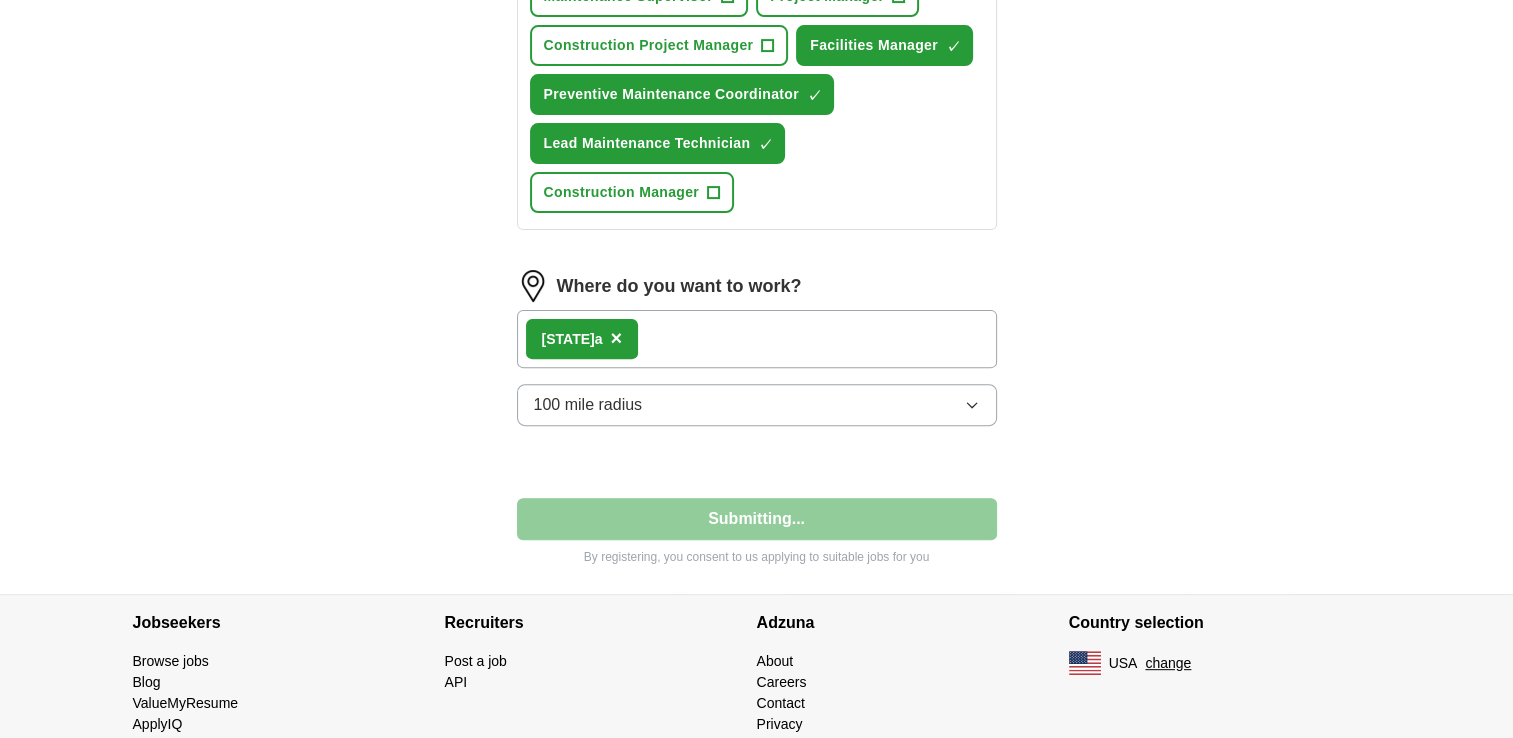 select on "**" 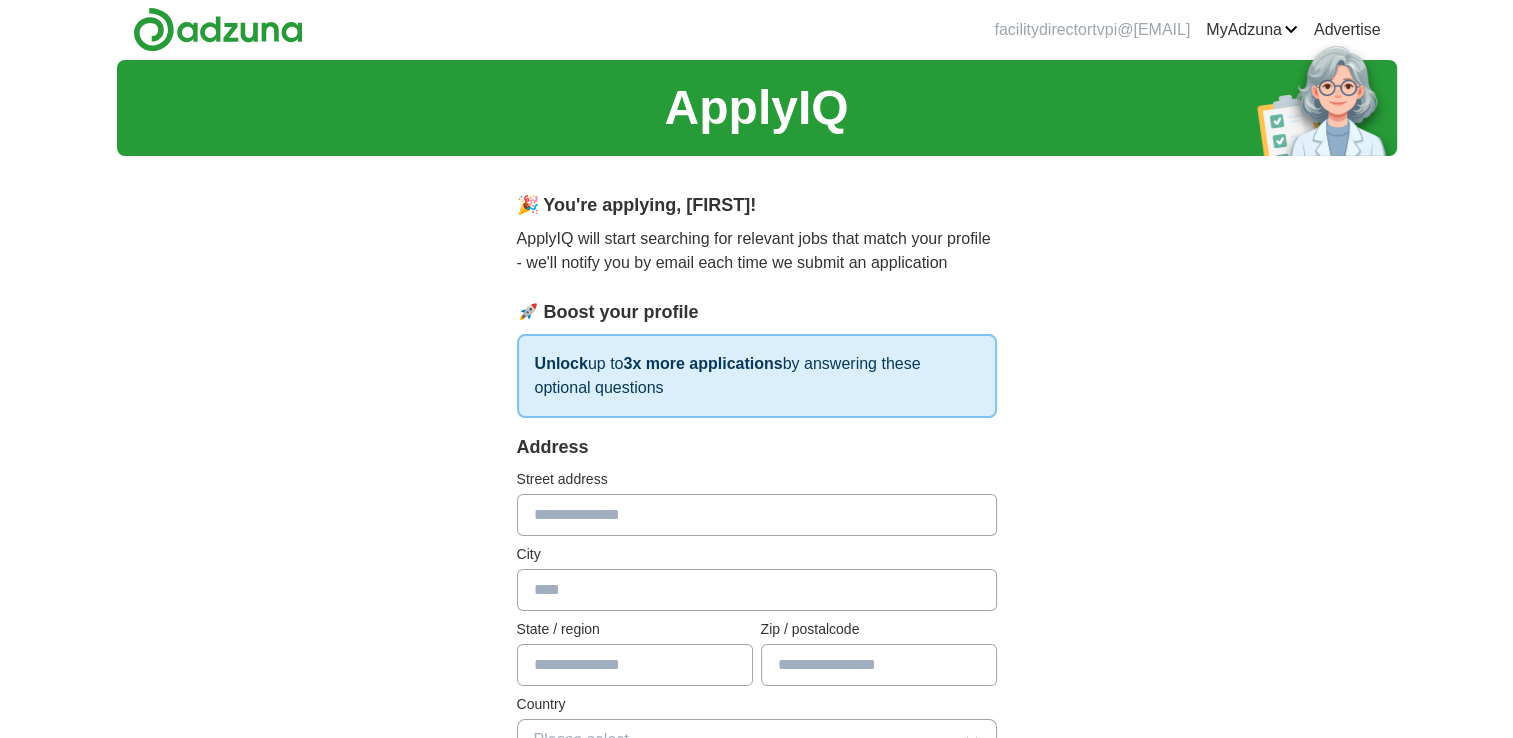 scroll, scrollTop: 0, scrollLeft: 0, axis: both 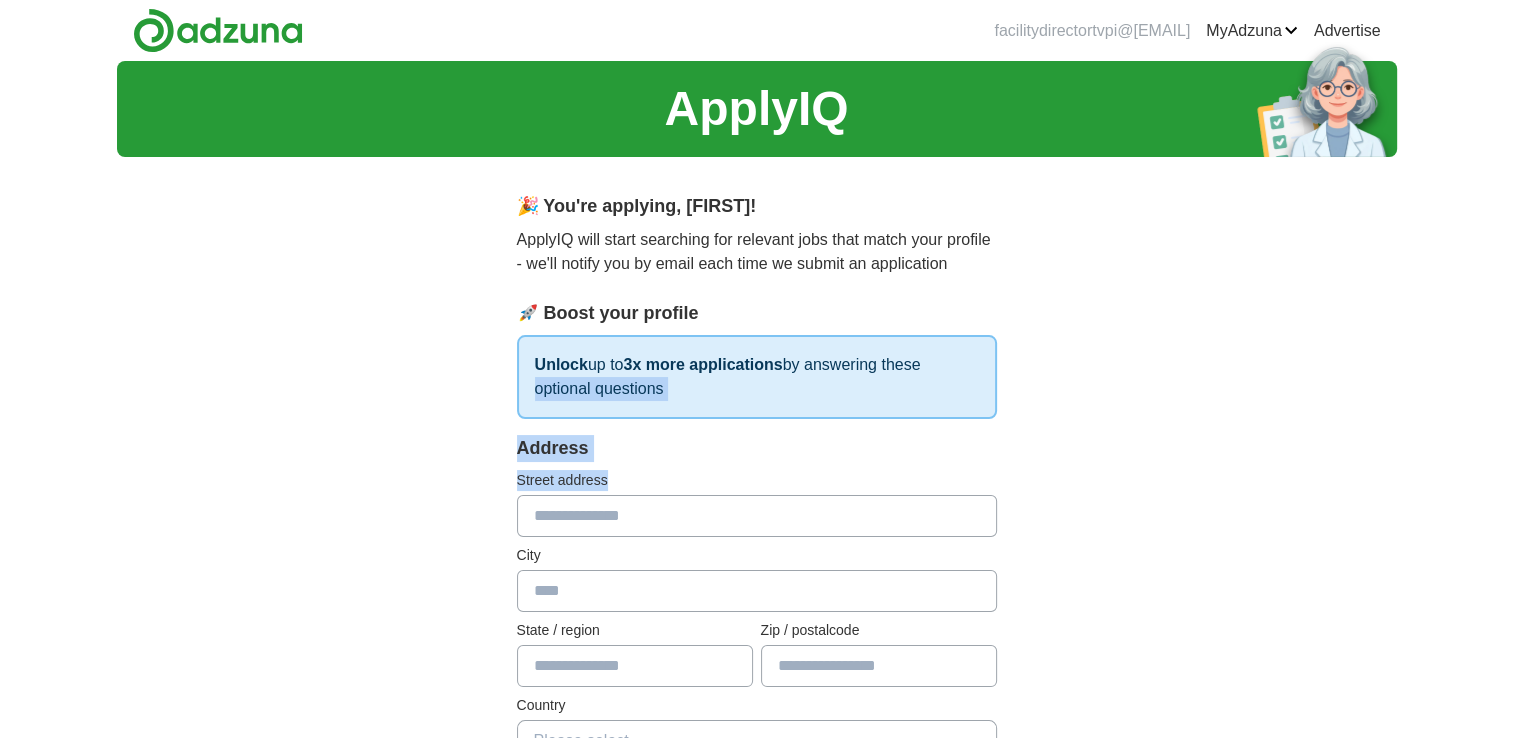 drag, startPoint x: 1241, startPoint y: 370, endPoint x: 1362, endPoint y: 505, distance: 181.28983 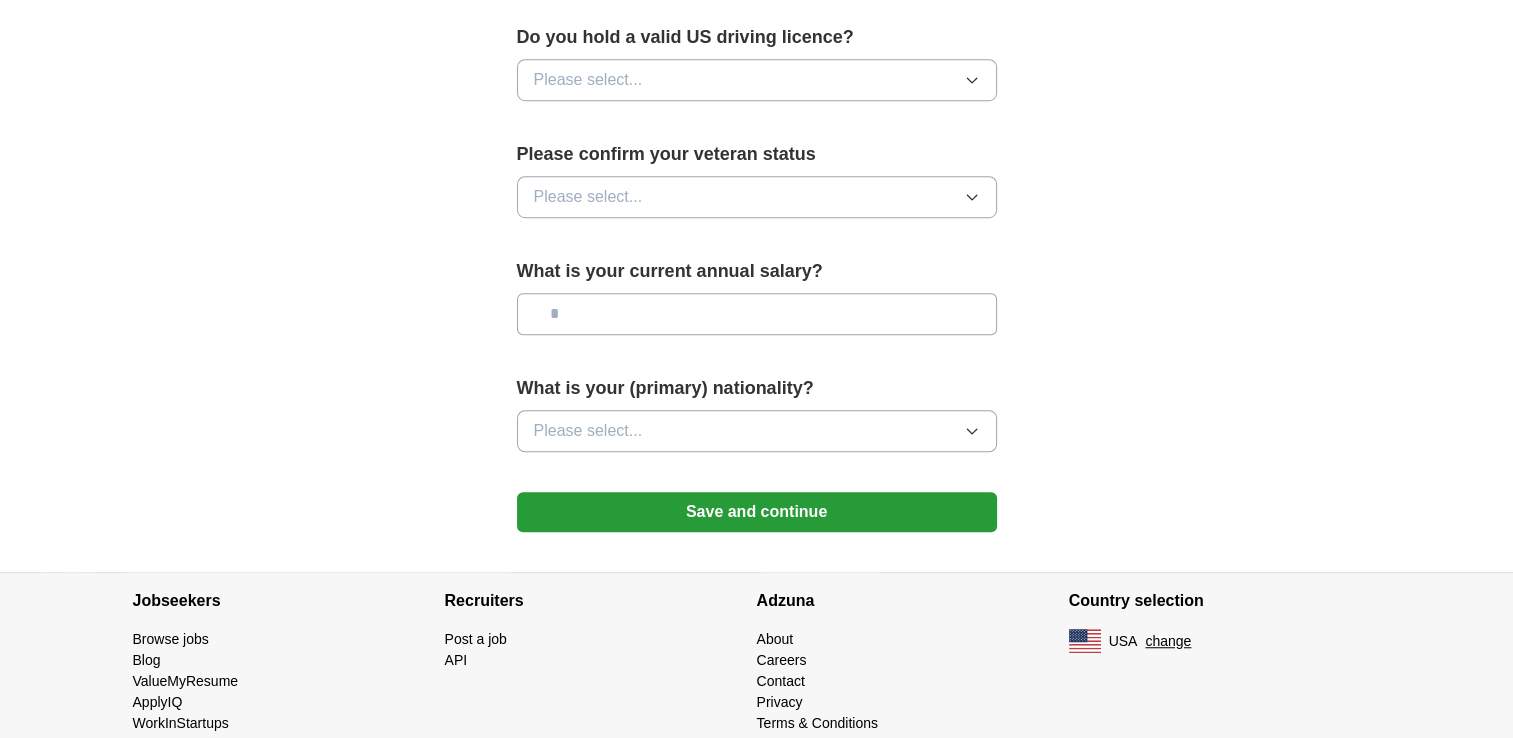 scroll, scrollTop: 316, scrollLeft: 0, axis: vertical 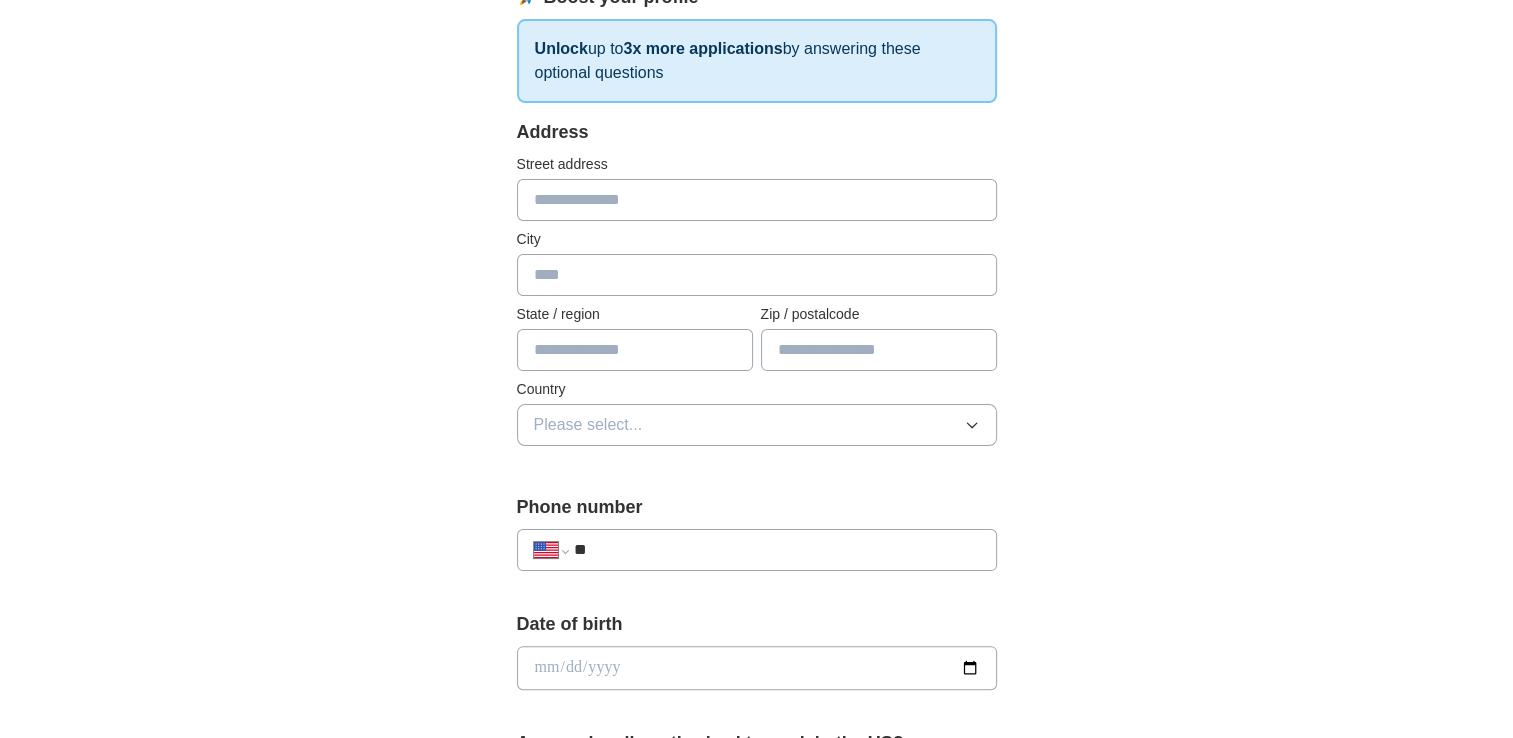 click at bounding box center [757, 200] 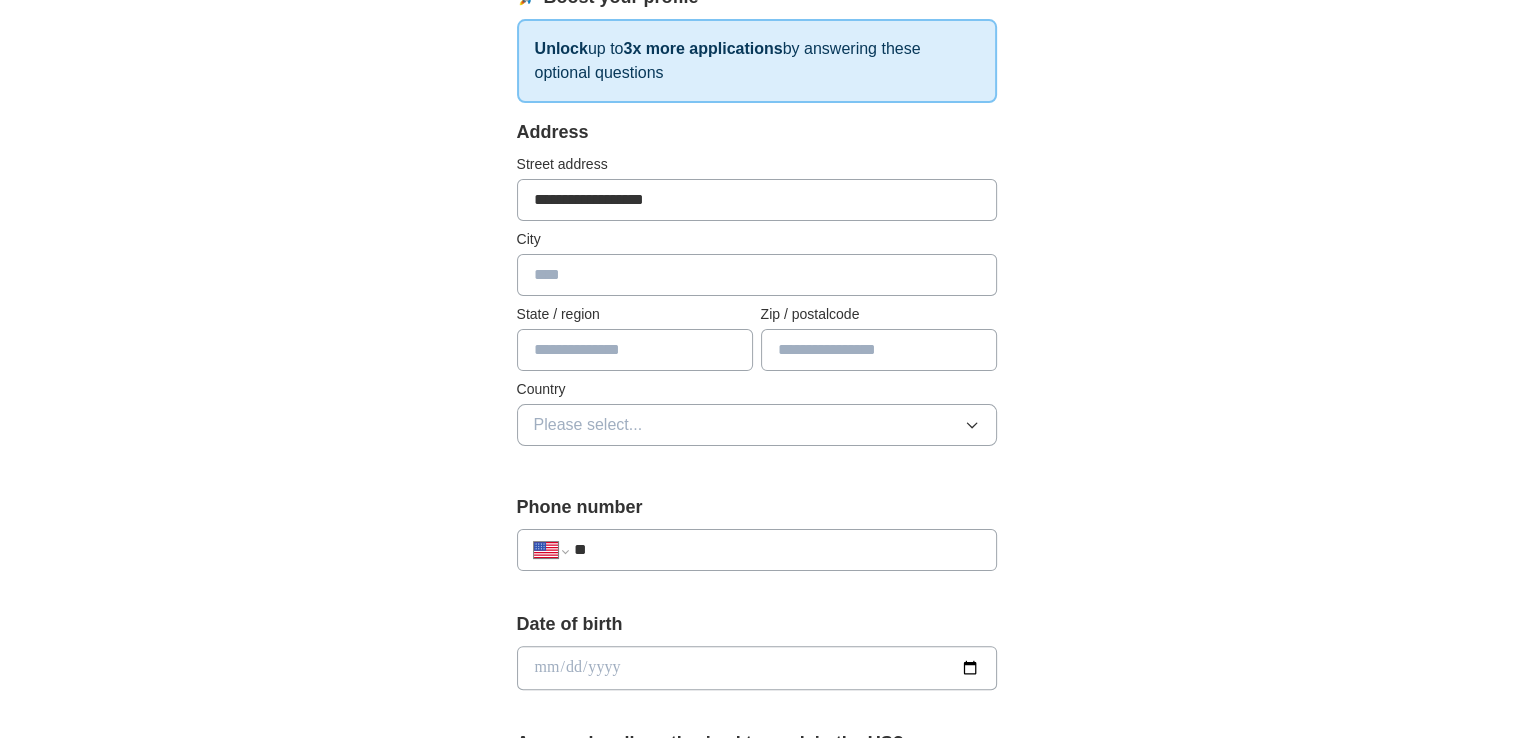 type on "**********" 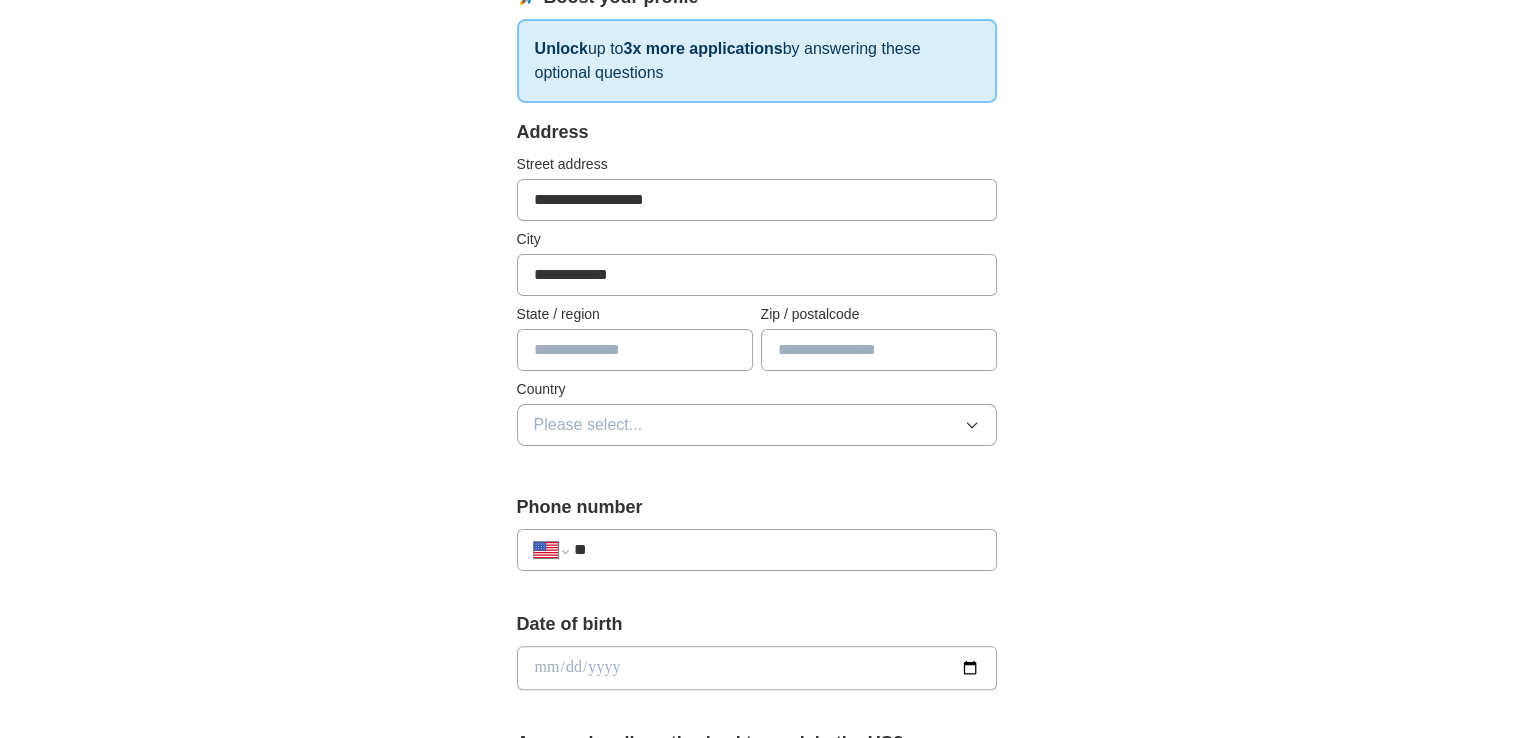type on "*******" 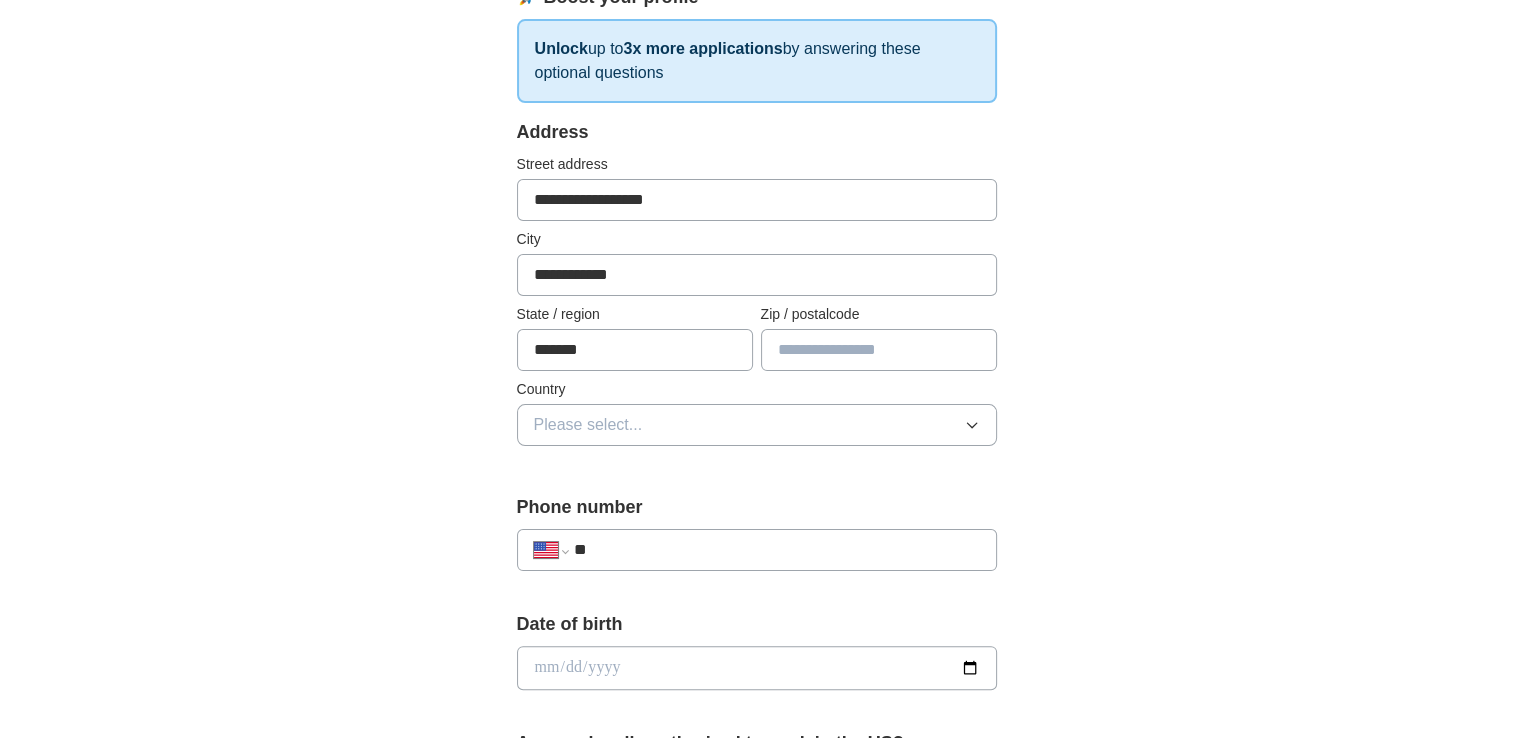 type on "*****" 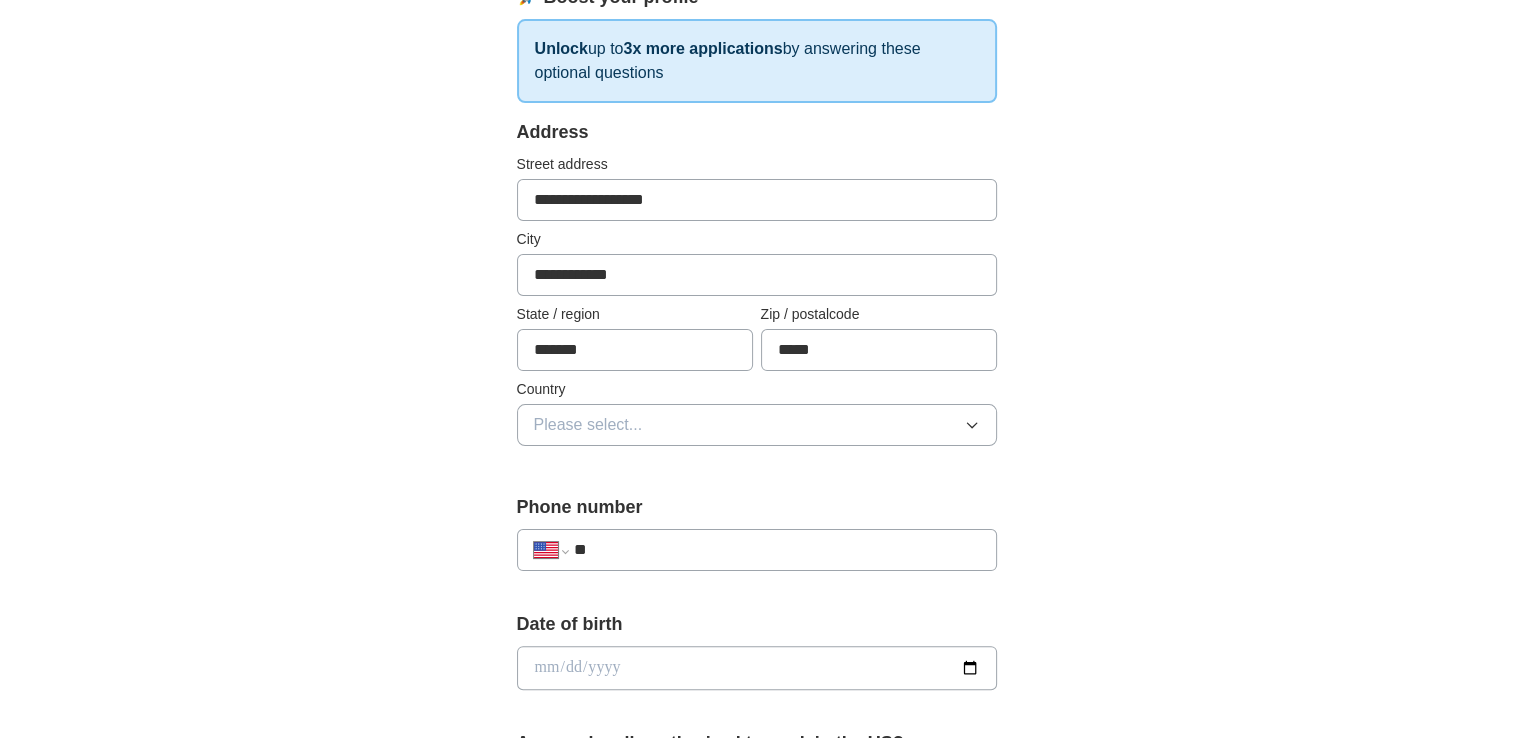 click 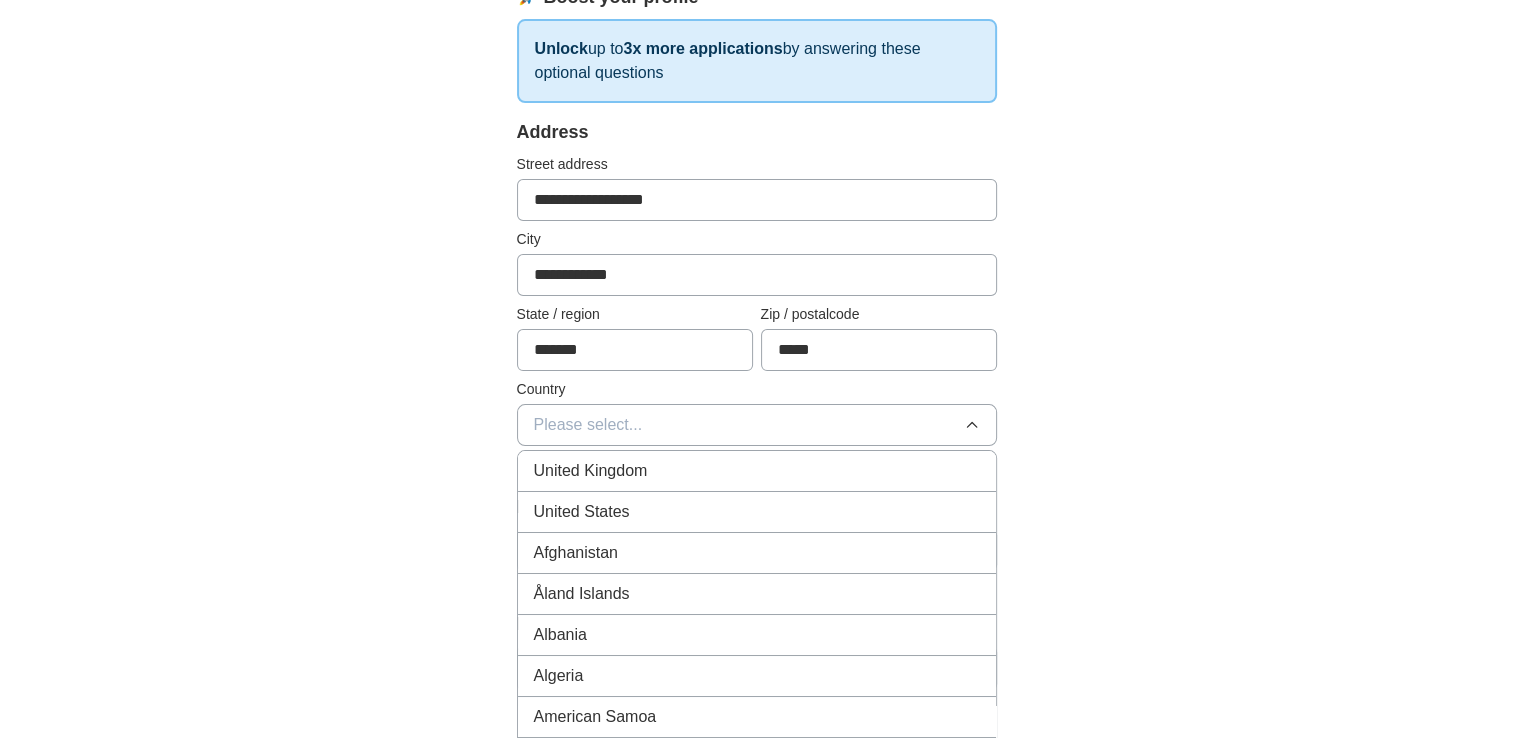 click on "United States" at bounding box center (757, 512) 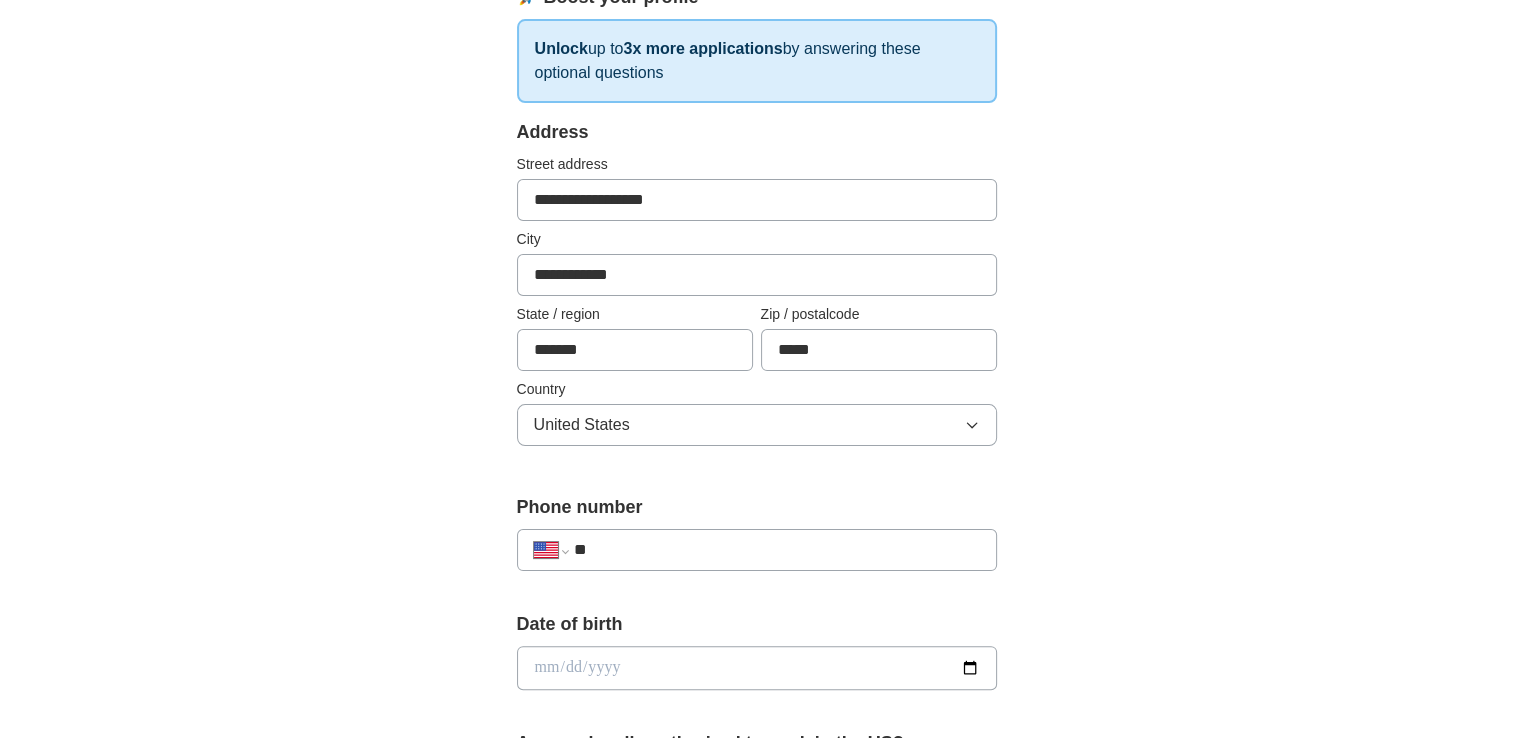 click on "**" at bounding box center (776, 550) 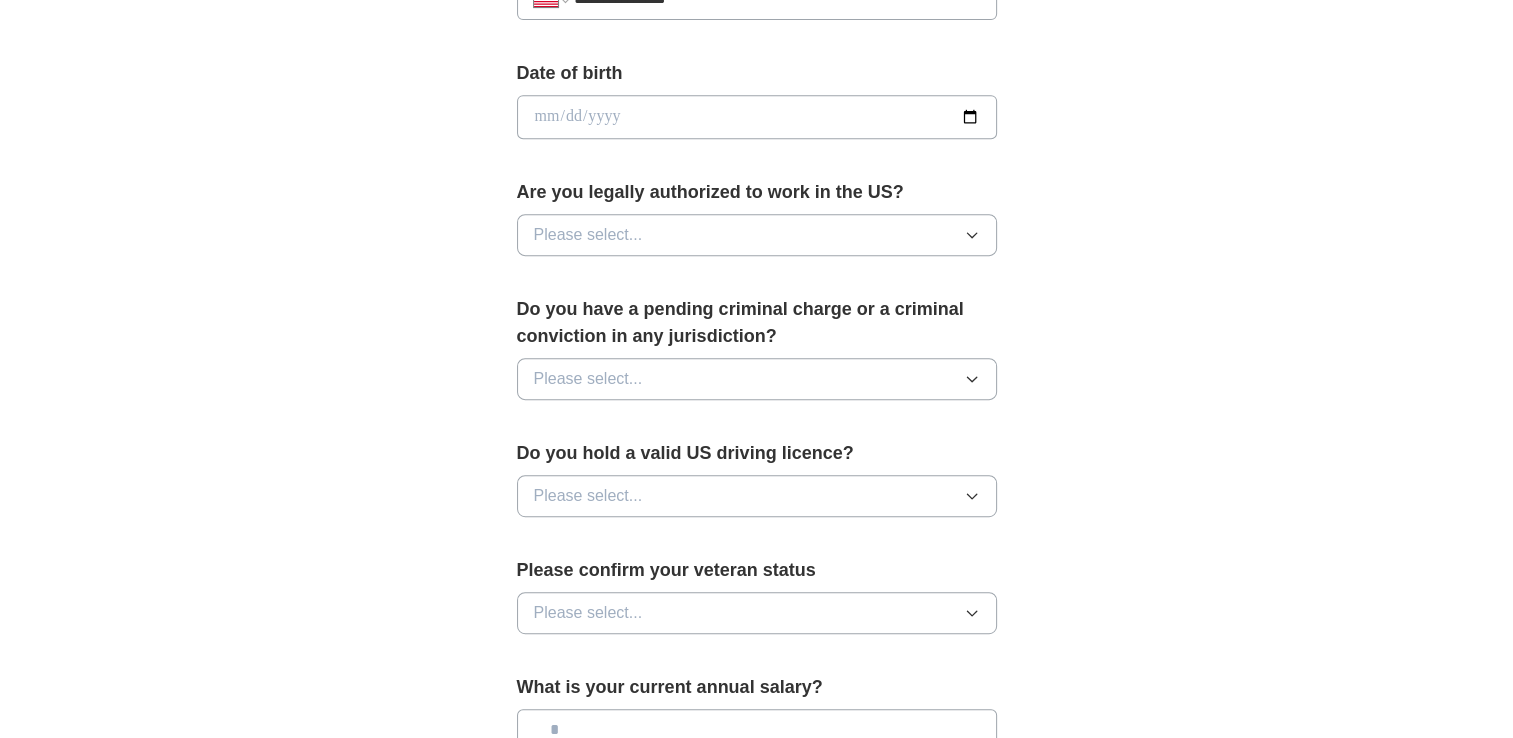 scroll, scrollTop: 886, scrollLeft: 0, axis: vertical 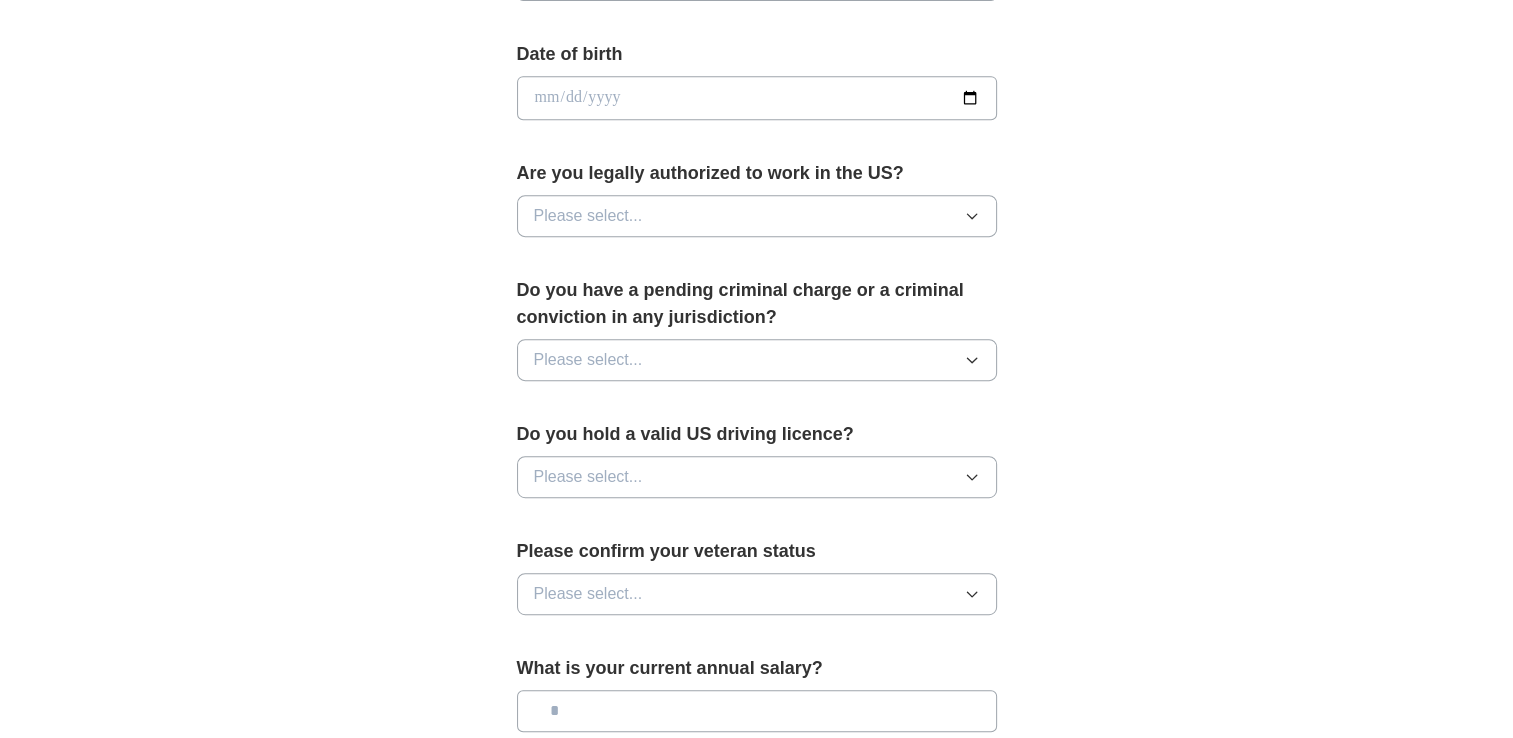 type on "**********" 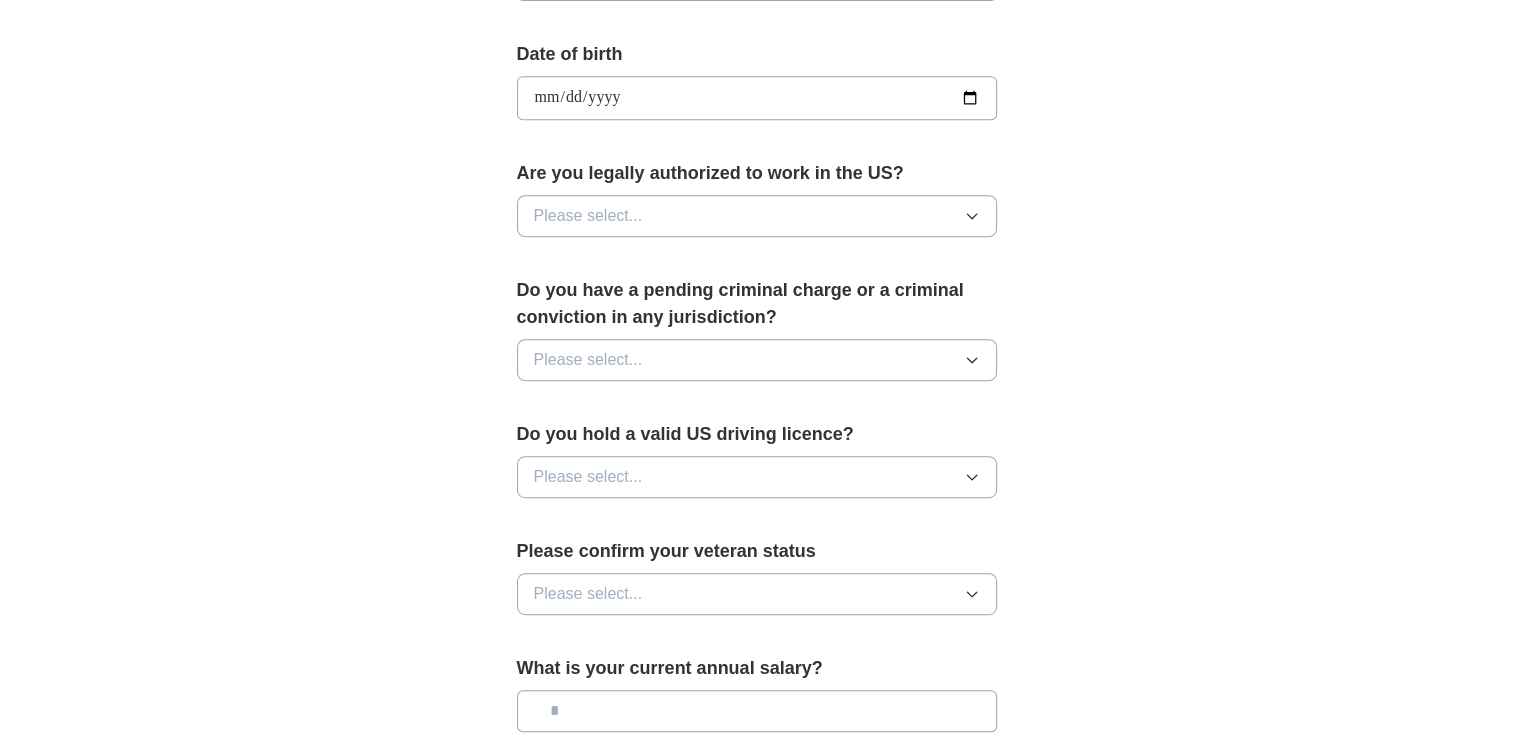 type on "**********" 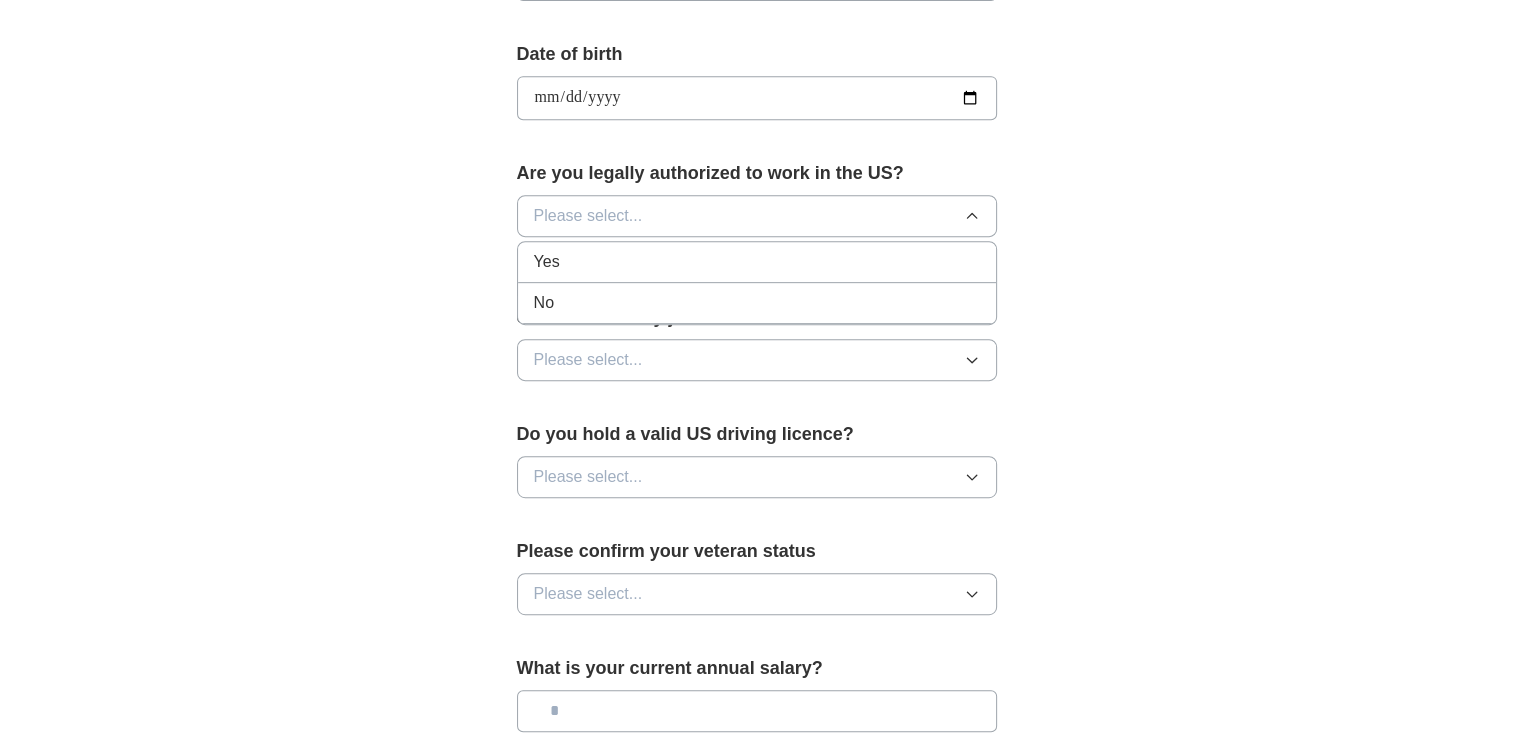 click on "Yes" at bounding box center [757, 262] 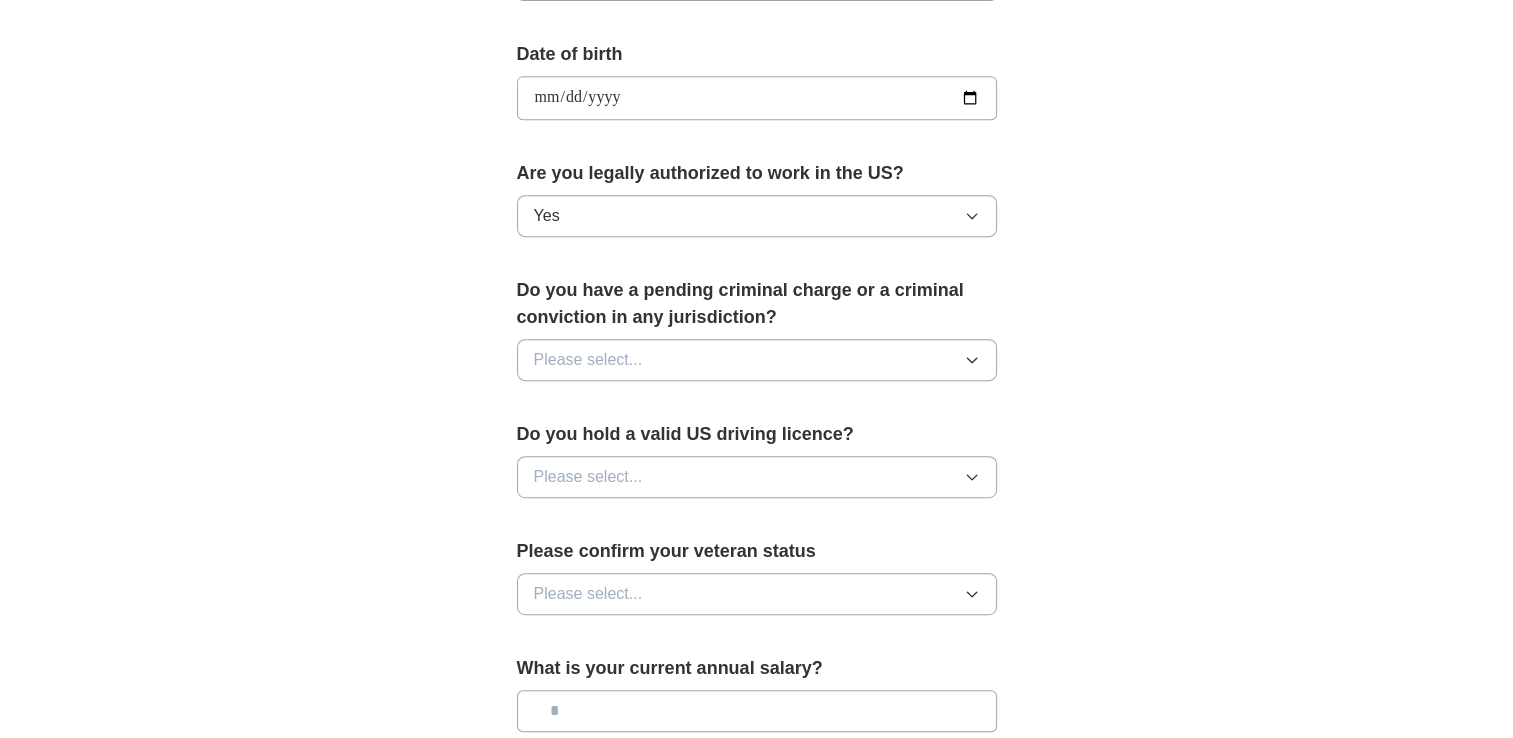 click 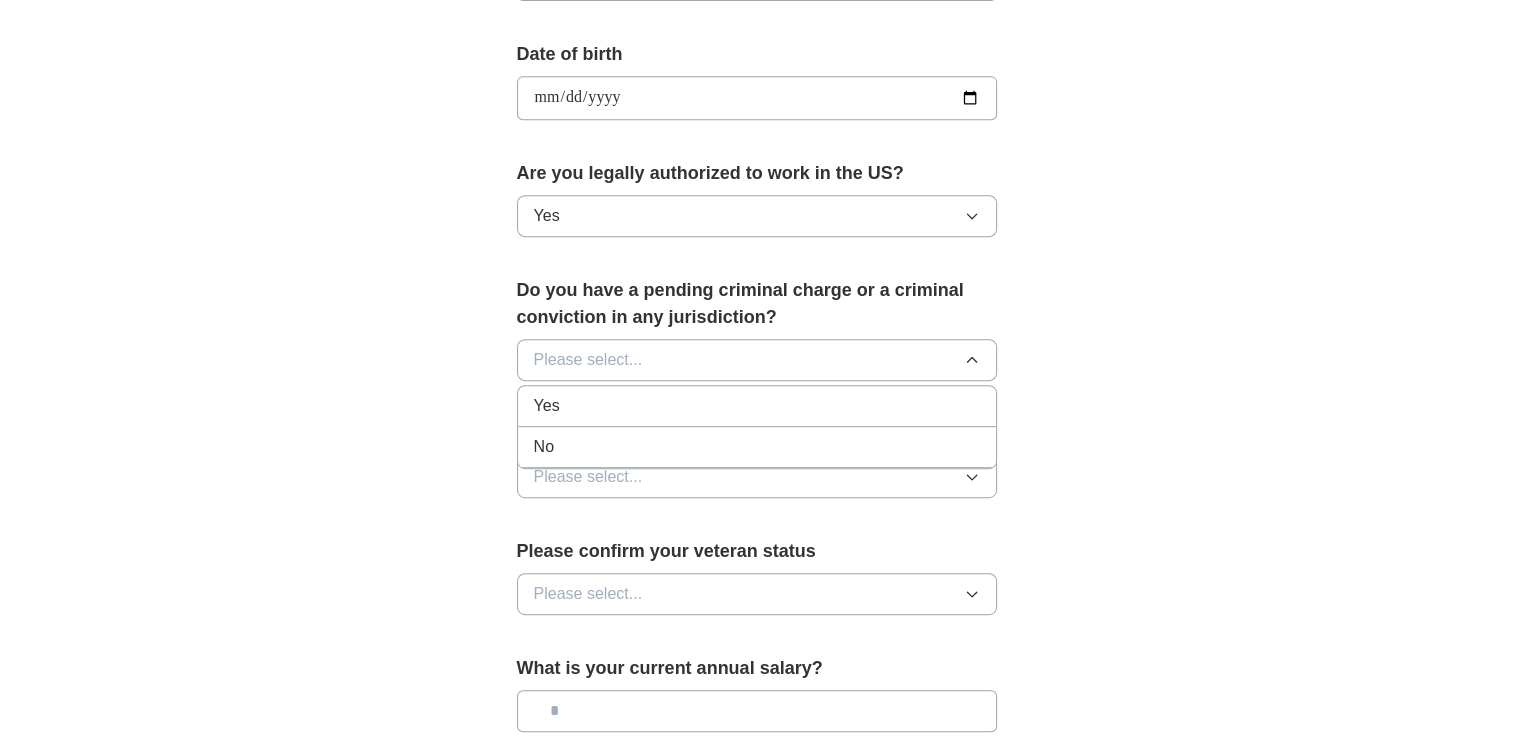 click 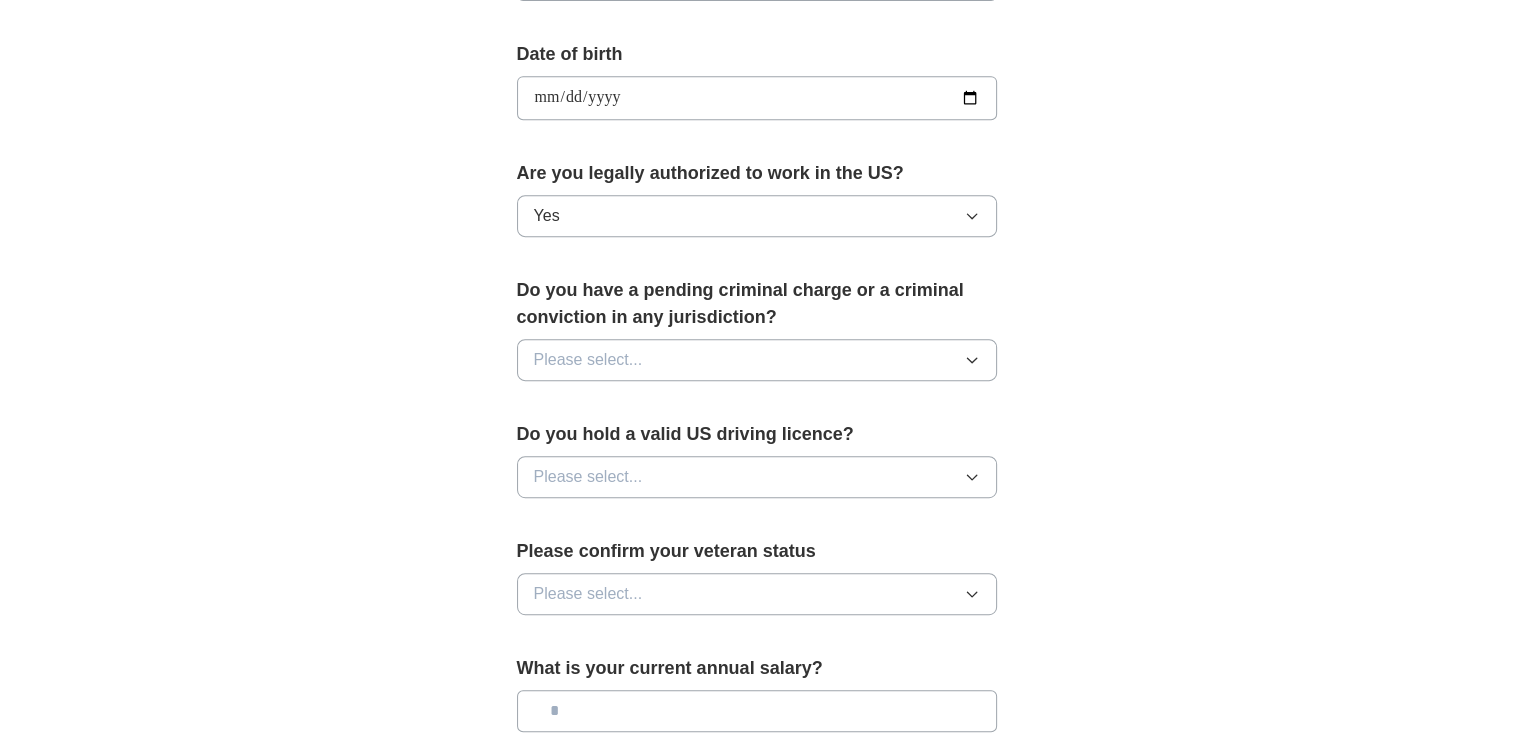 click 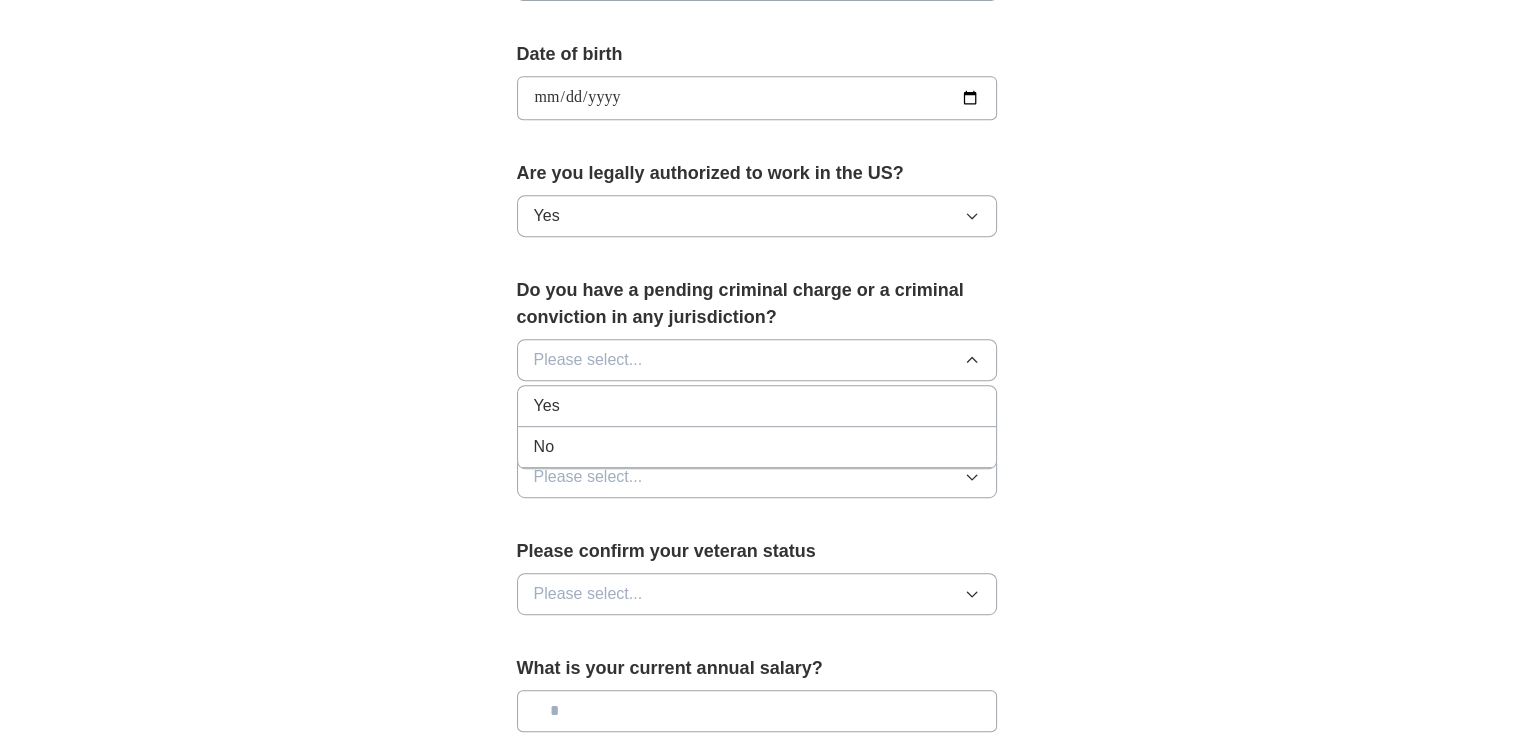 click on "No" at bounding box center [757, 447] 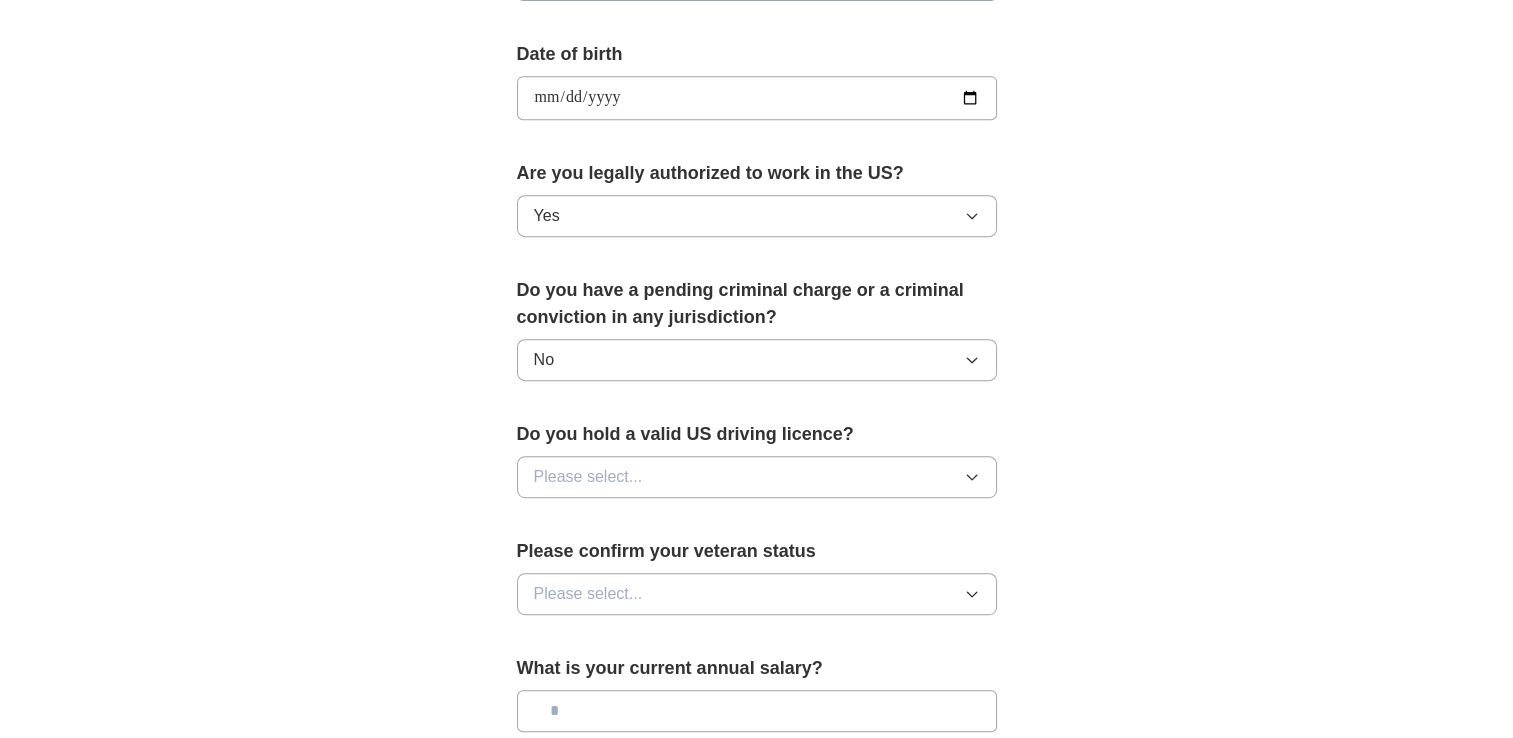 click 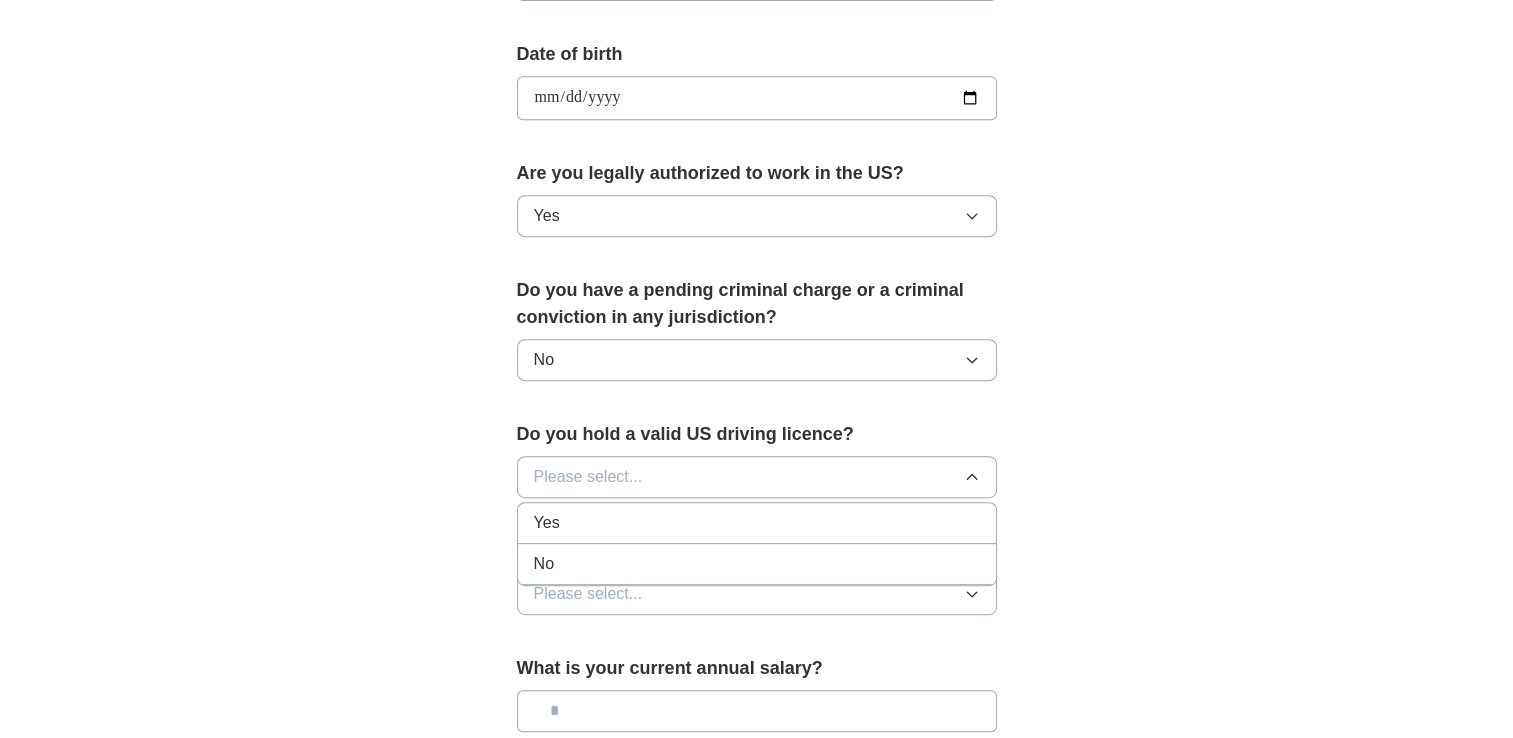 click on "Yes" at bounding box center (757, 523) 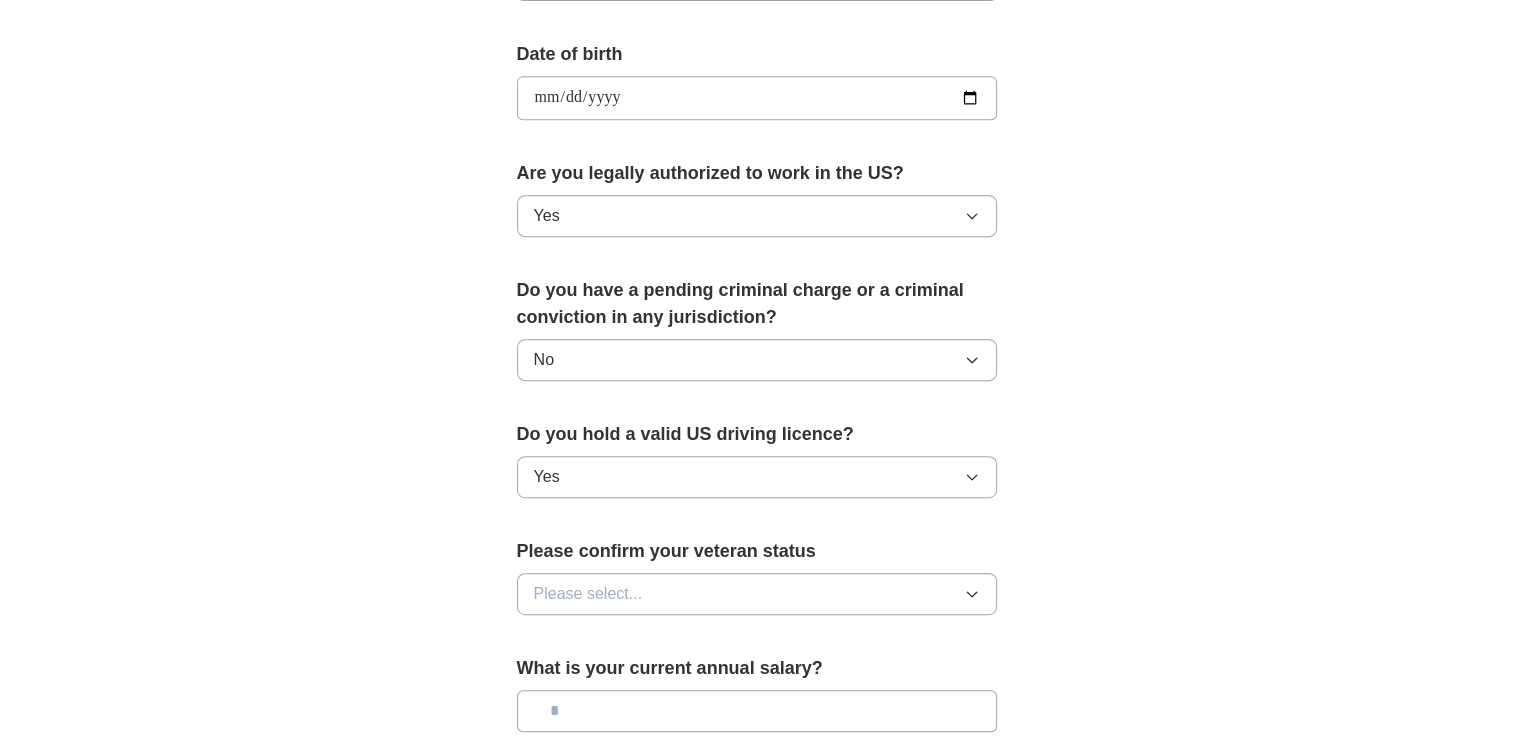 click 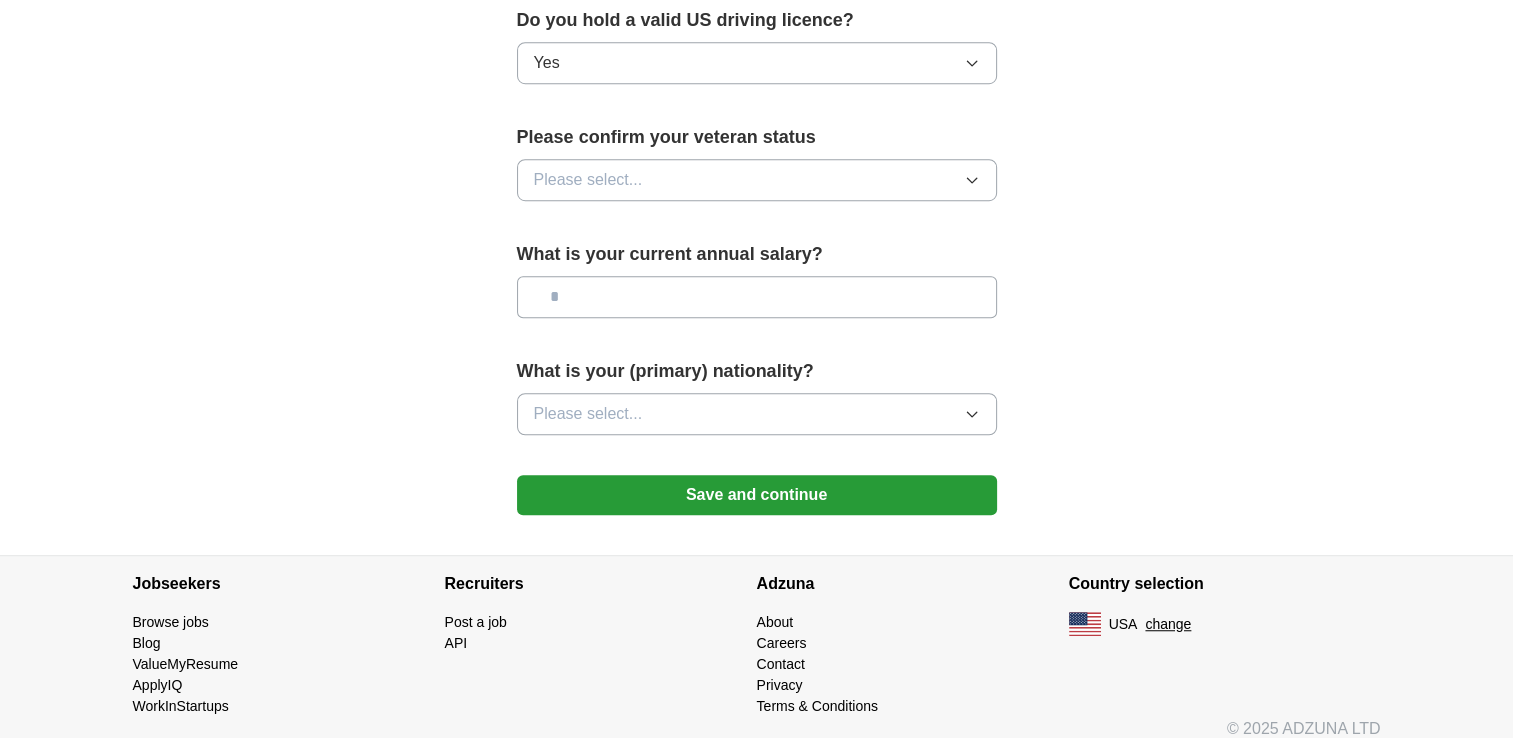 scroll, scrollTop: 1312, scrollLeft: 0, axis: vertical 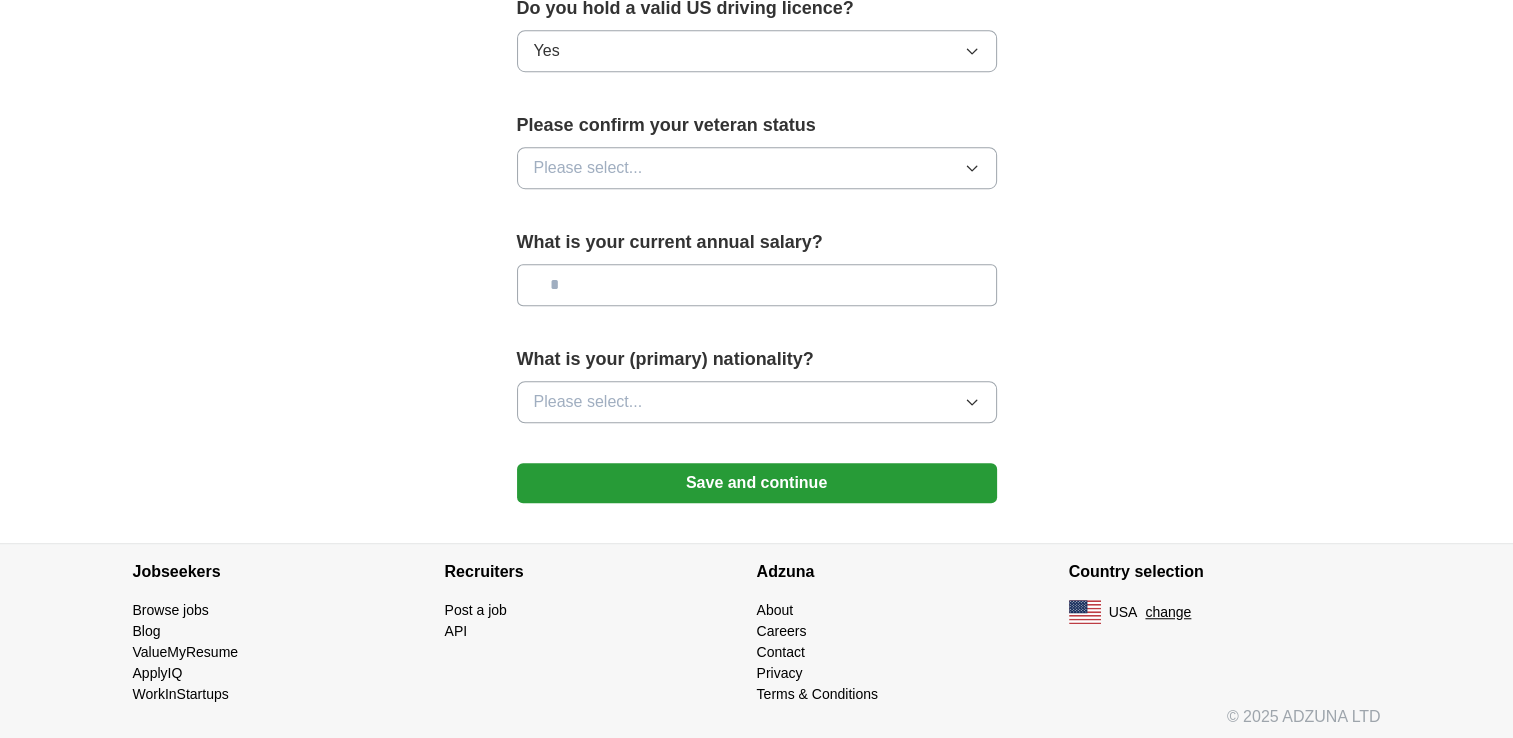 click 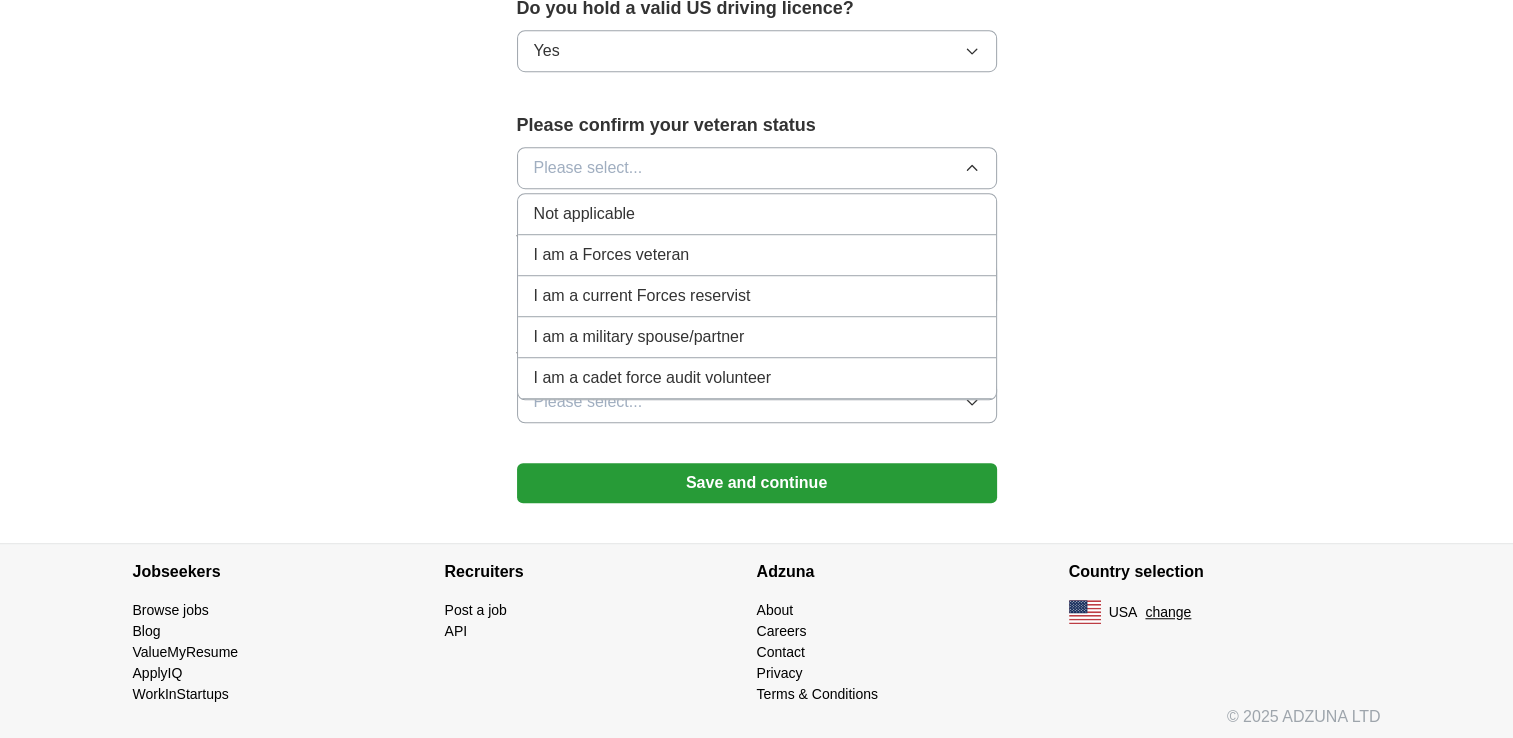 click on "Not applicable" at bounding box center [757, 214] 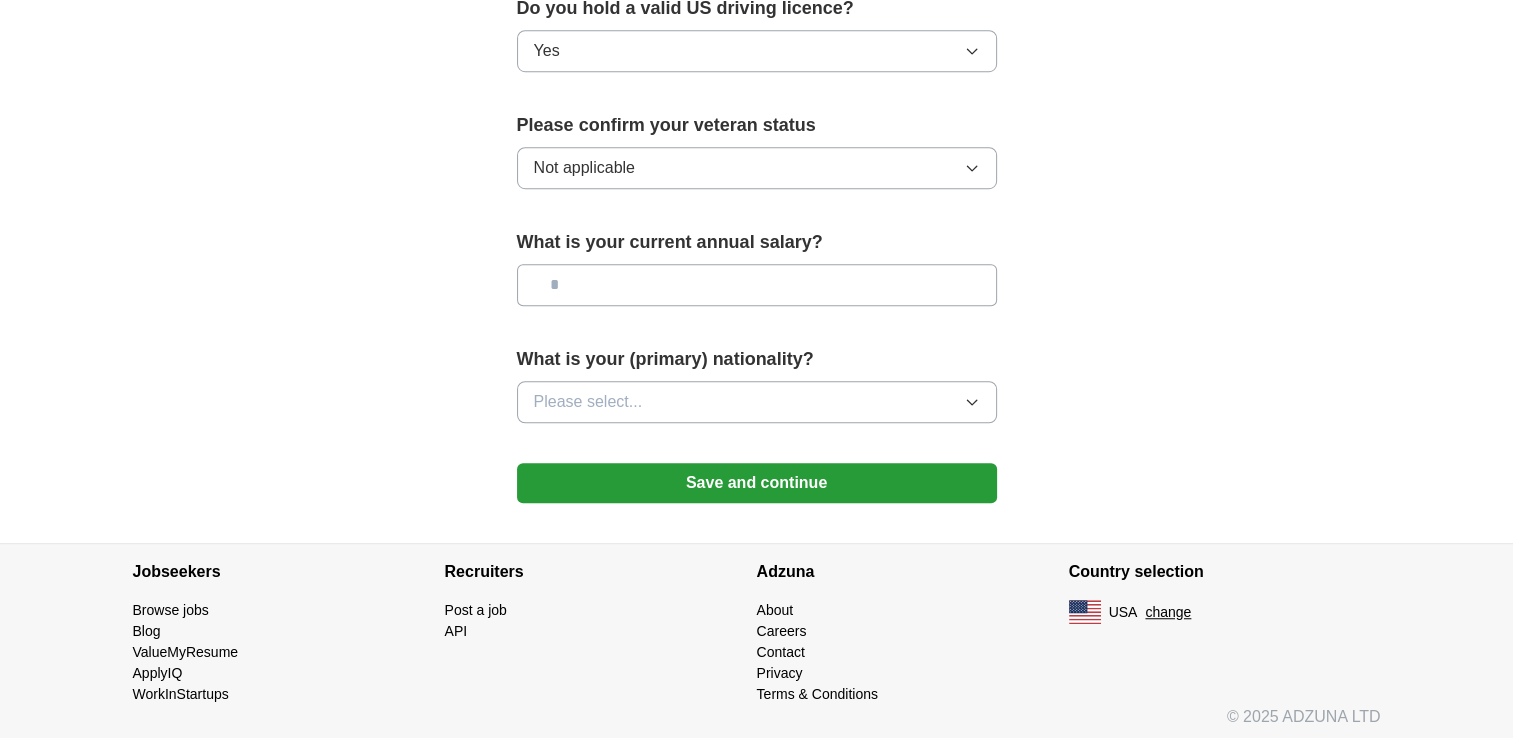 click at bounding box center (757, 285) 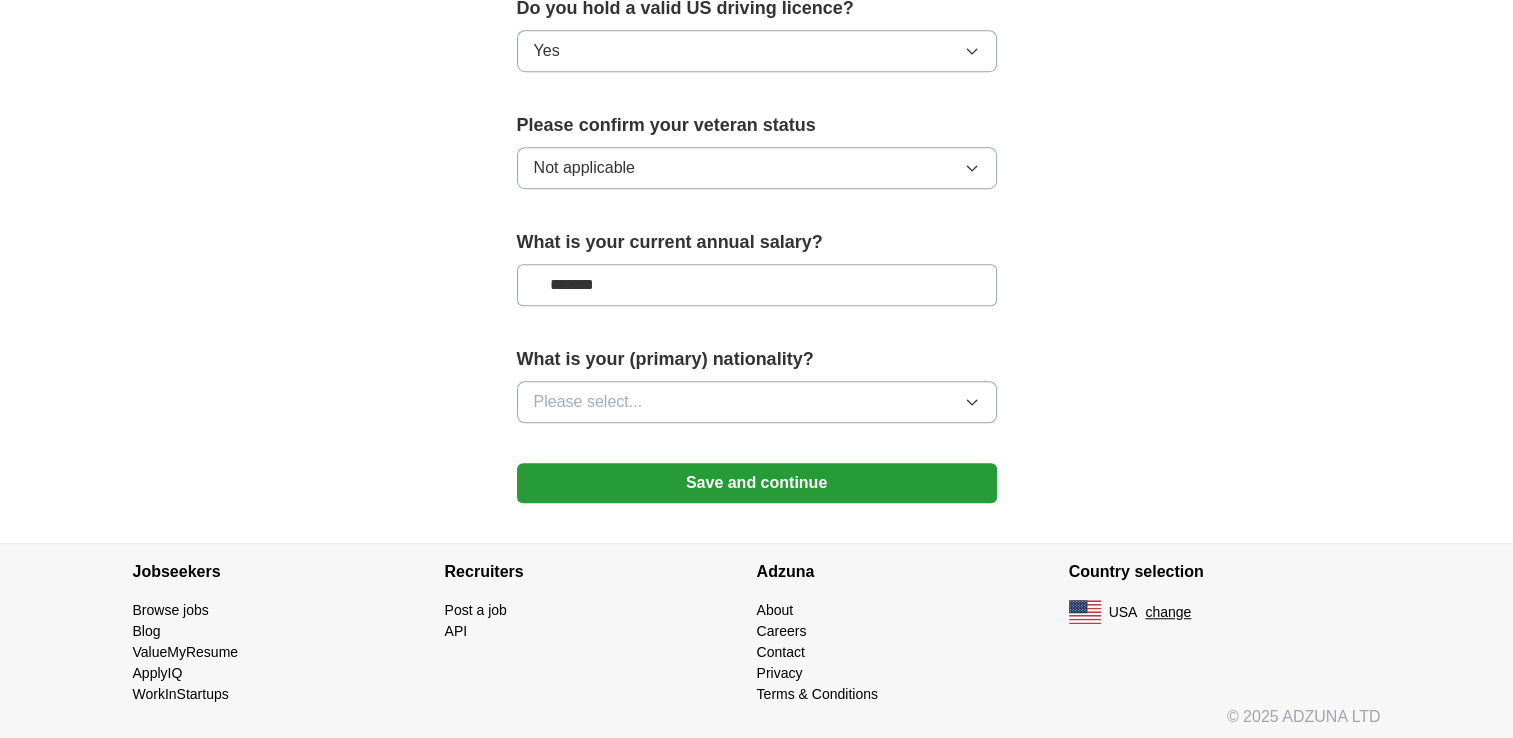 type on "*******" 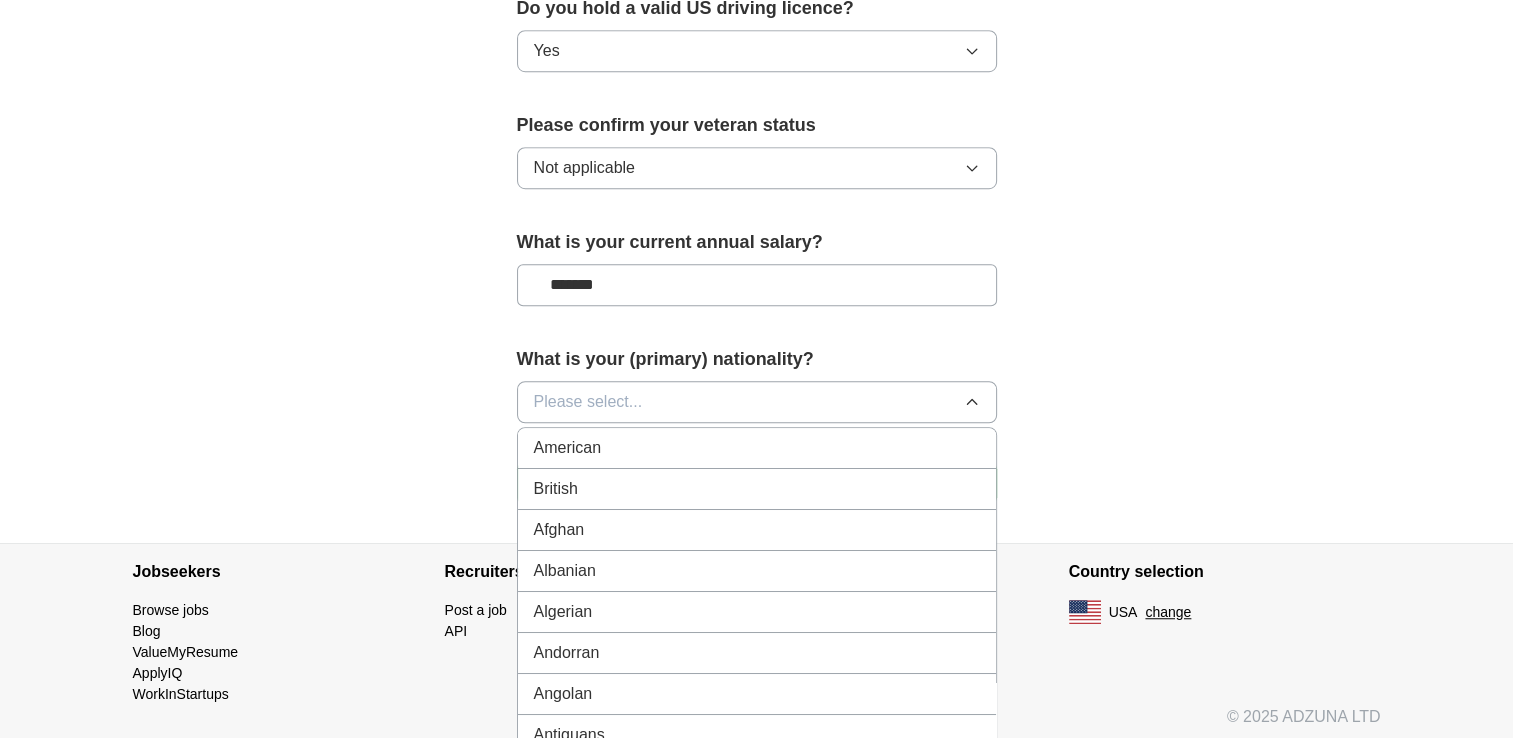 click on "American" at bounding box center [757, 448] 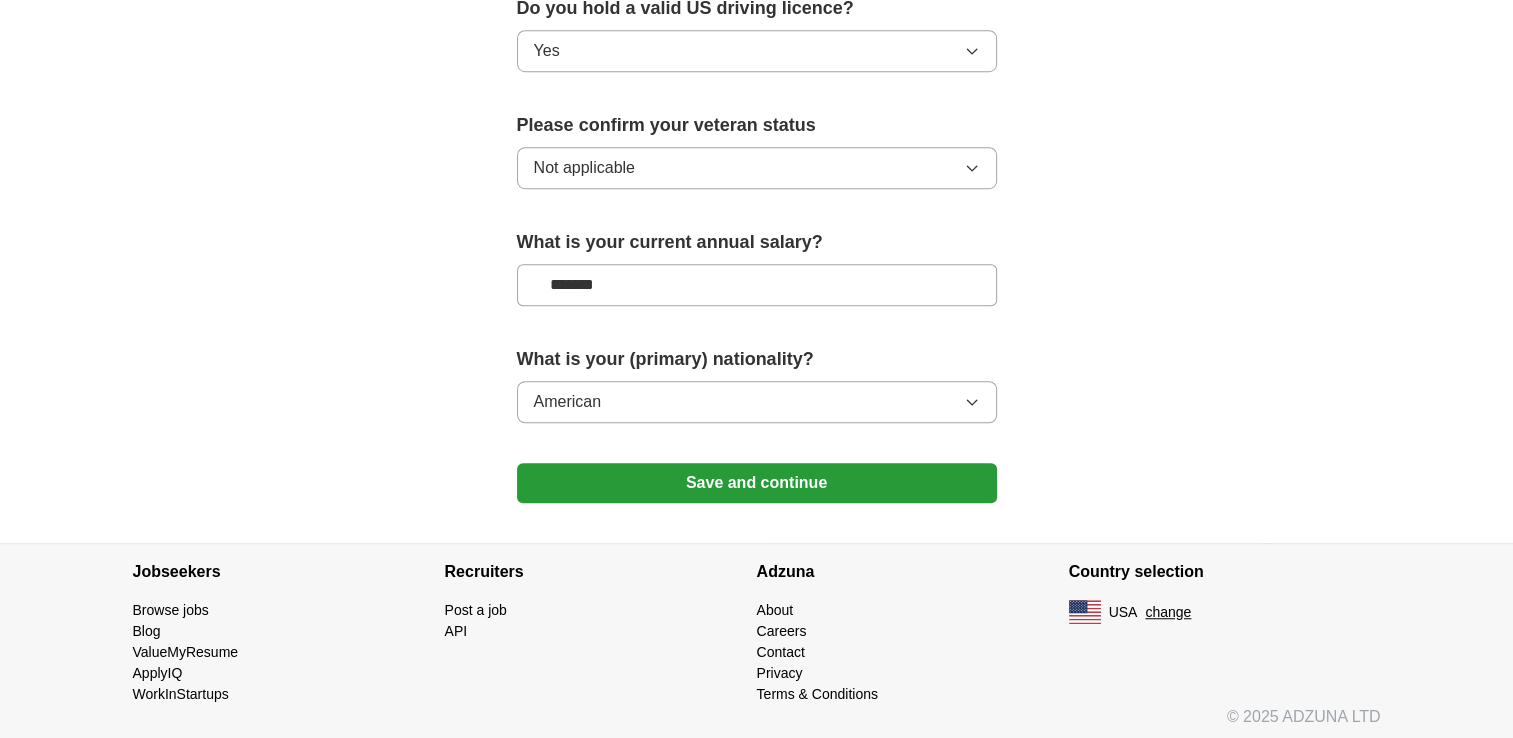 click on "Save and continue" at bounding box center [757, 483] 